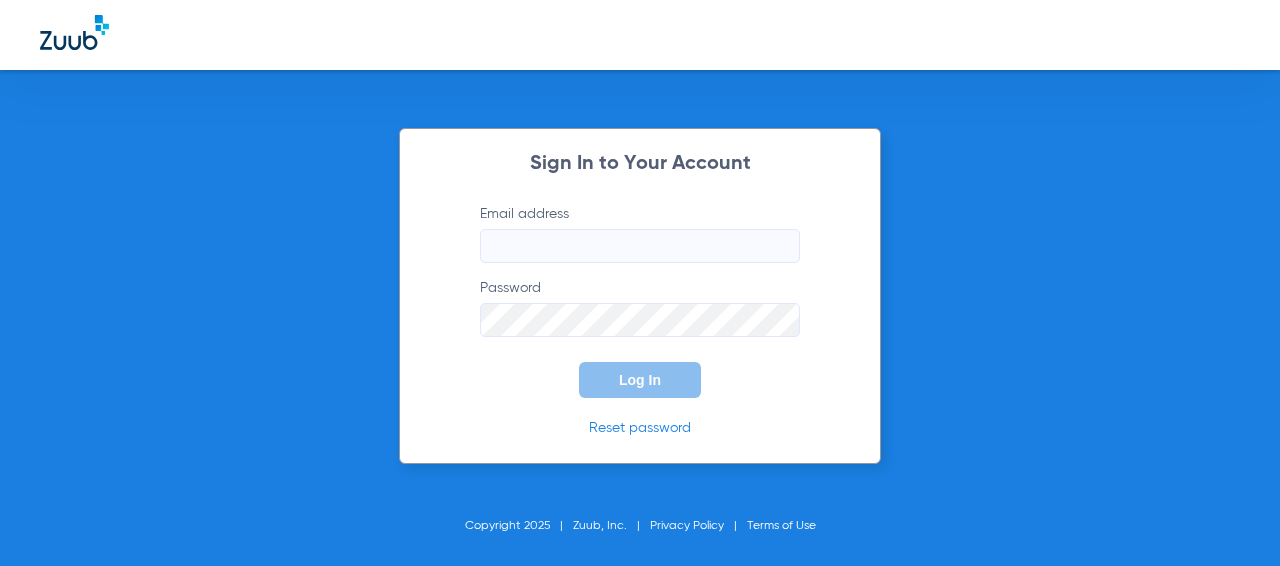 scroll, scrollTop: 0, scrollLeft: 0, axis: both 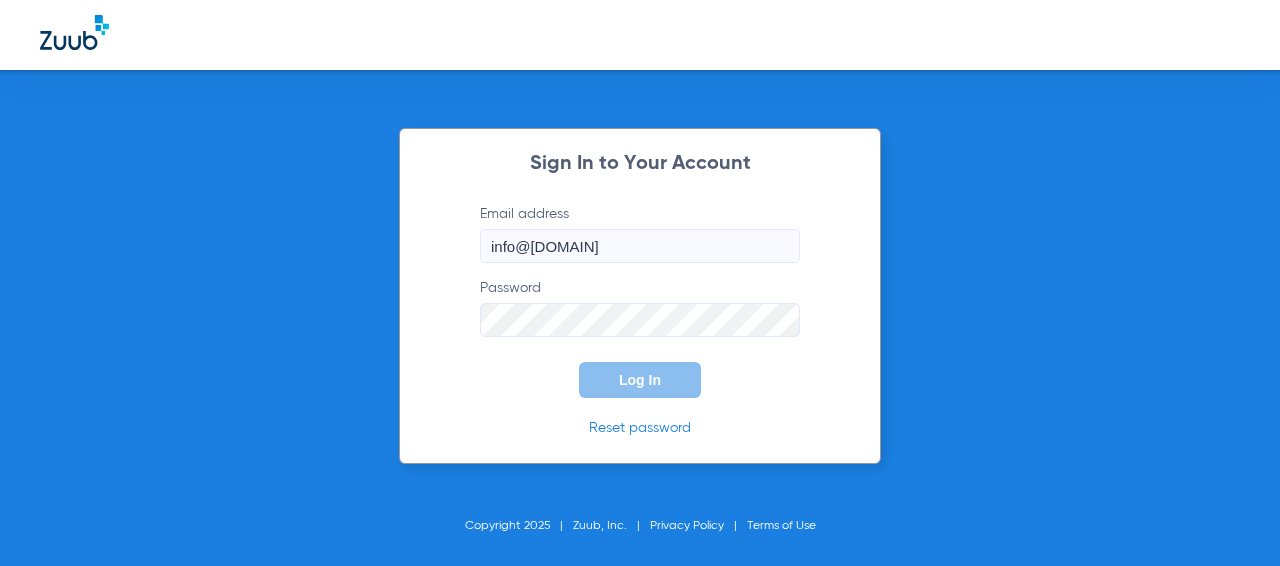 type on "info@[DOMAIN]" 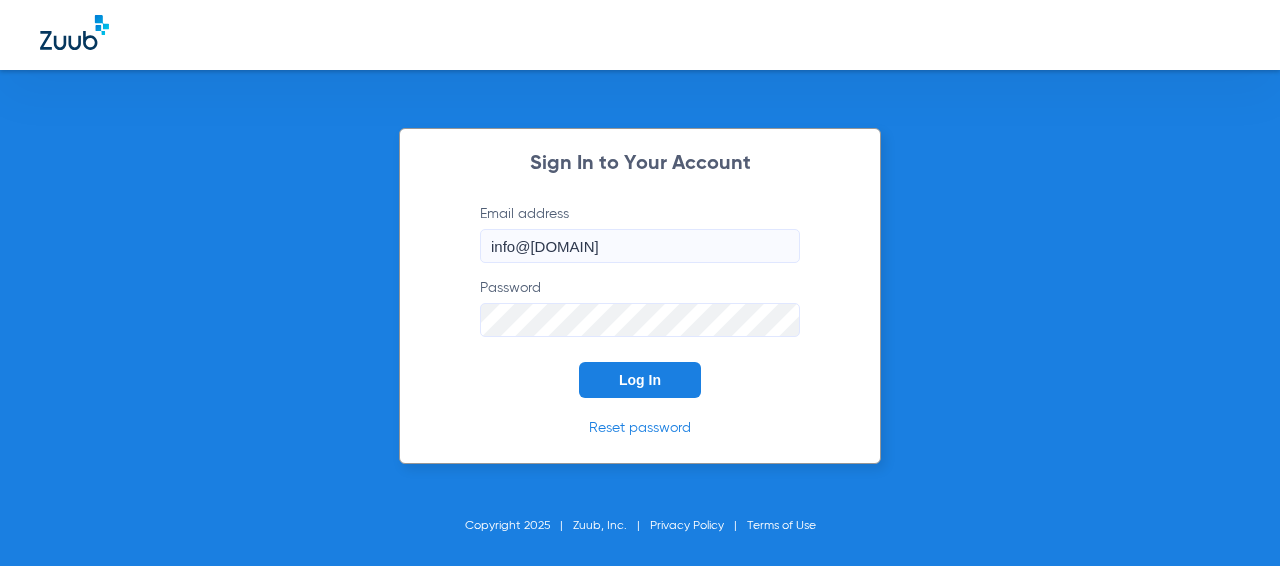 click on "Log In" 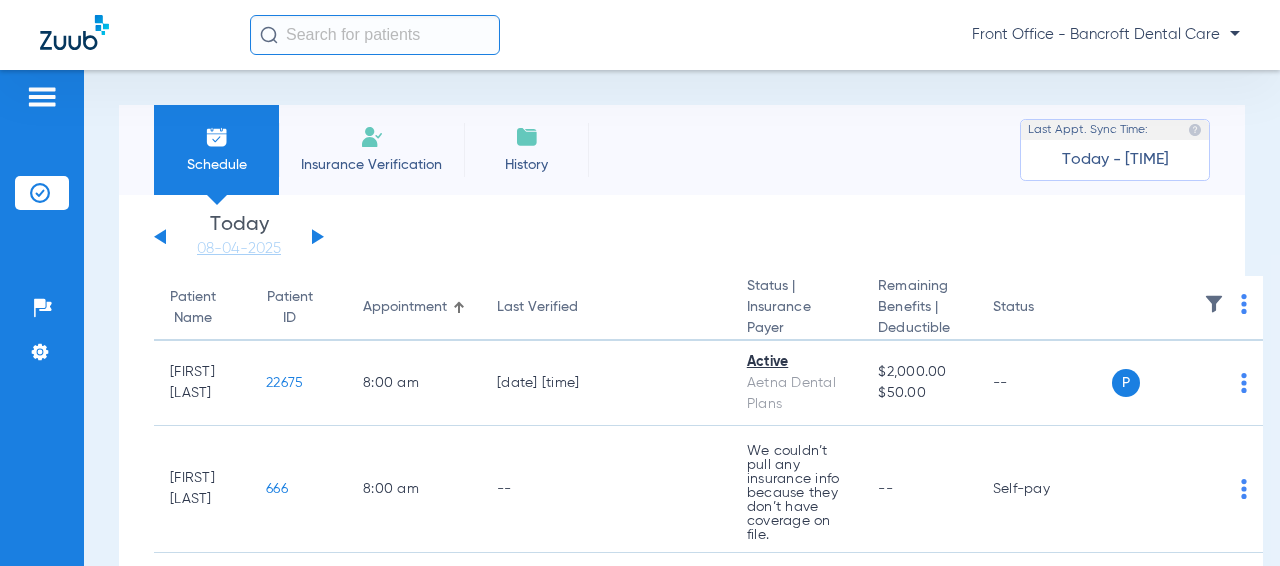 click 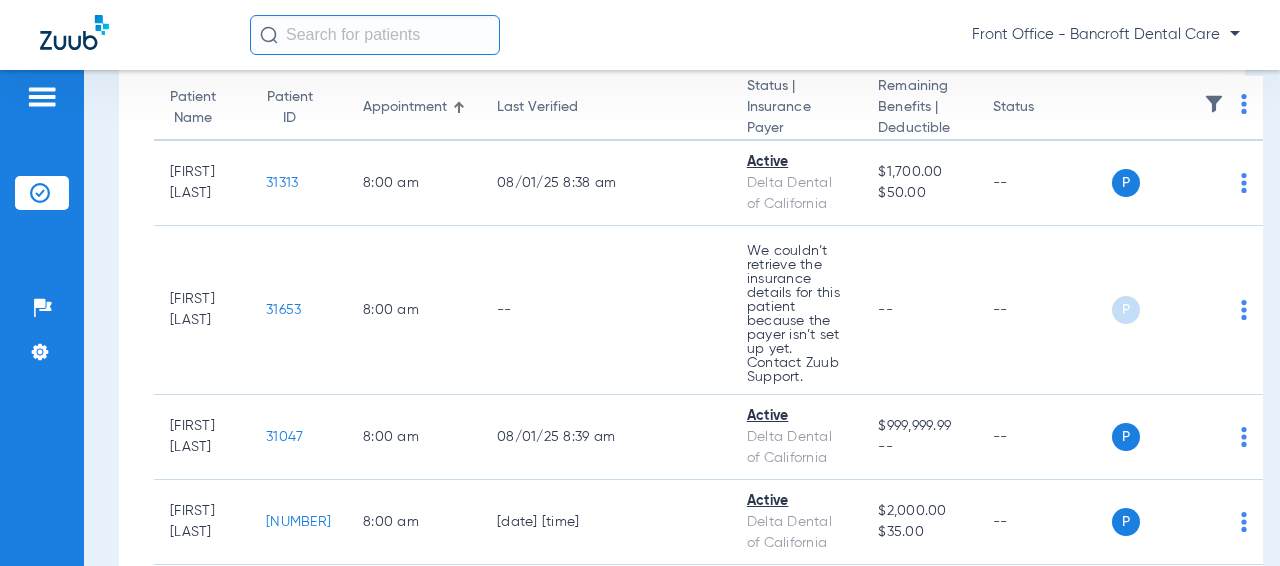 scroll, scrollTop: 100, scrollLeft: 0, axis: vertical 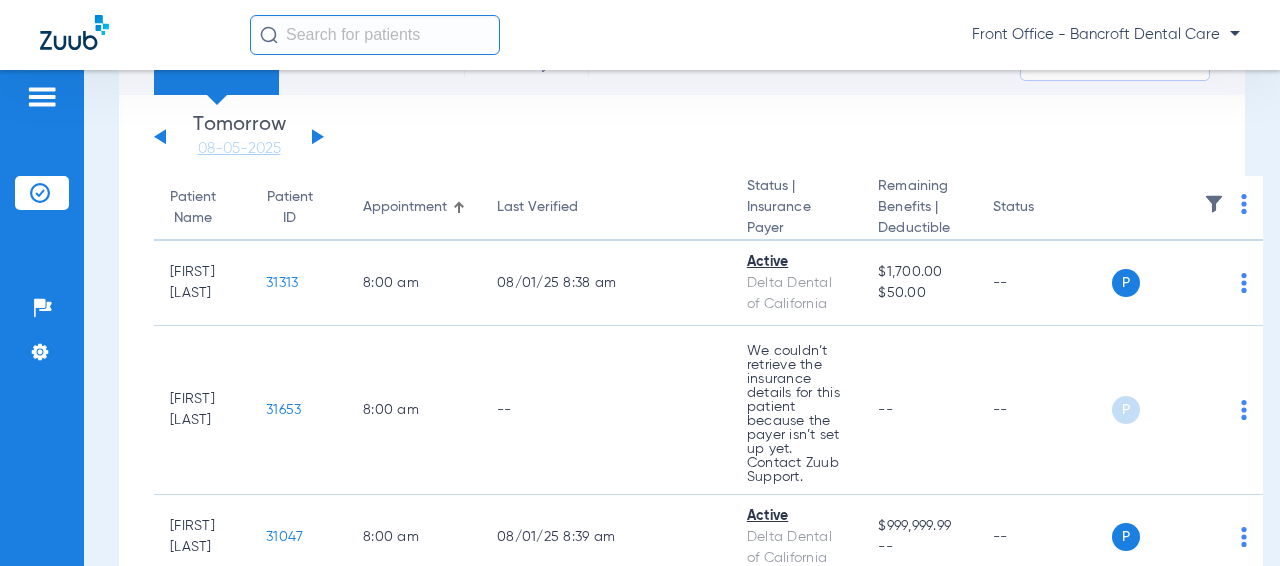click on "Saturday   05-31-2025   Sunday   06-01-2025   Monday   06-02-2025   Tuesday   06-03-2025   Wednesday   06-04-2025   Thursday   06-05-2025   Friday   06-06-2025   Saturday   06-07-2025   Sunday   06-08-2025   Monday   06-09-2025   Tuesday   06-10-2025   Wednesday   06-11-2025   Thursday   06-12-2025   Friday   06-13-2025   Saturday   06-14-2025   Sunday   06-15-2025   Monday   06-16-2025   Tuesday   06-17-2025   Wednesday   06-18-2025   Thursday   06-19-2025   Friday   06-20-2025   Saturday   06-21-2025   Sunday   06-22-2025   Monday   06-23-2025   Tuesday   06-24-2025   Wednesday   06-25-2025   Thursday   06-26-2025   Friday   06-27-2025   Saturday   06-28-2025   Sunday   06-29-2025   Monday   06-30-2025   Tuesday   07-01-2025   Wednesday   07-02-2025   Thursday   07-03-2025   Friday   07-04-2025   Saturday   07-05-2025   Sunday   07-06-2025   Monday   07-07-2025   Tuesday   07-08-2025   Wednesday   07-09-2025   Thursday   07-10-2025   Friday   07-11-2025   Saturday   07-12-2025   Sunday   07-13-2025" 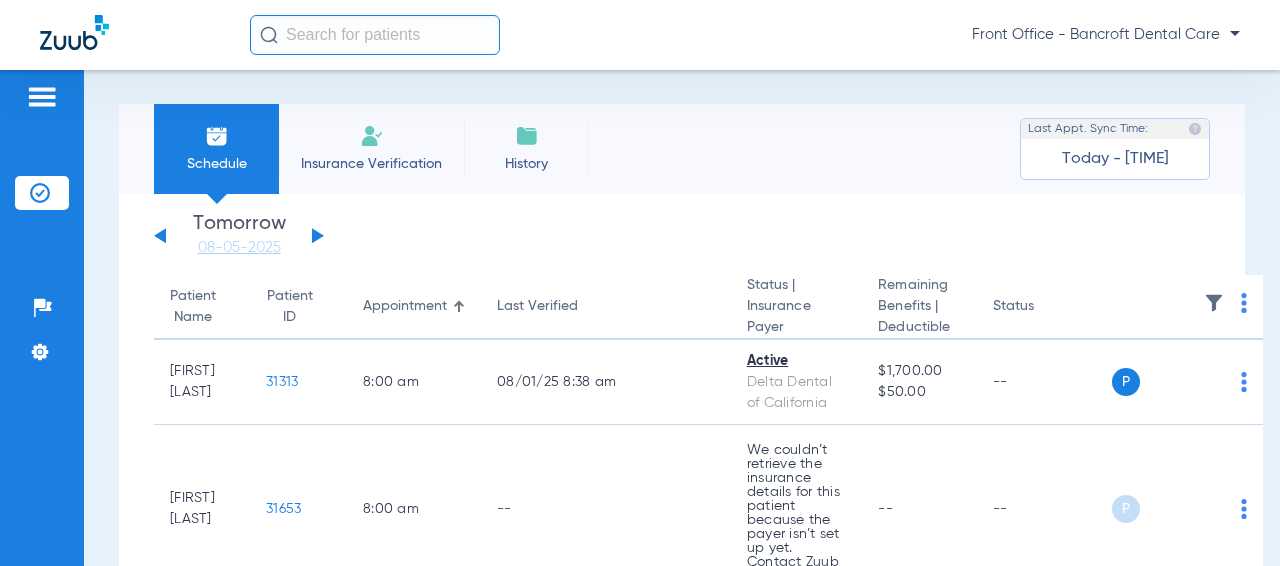 scroll, scrollTop: 0, scrollLeft: 0, axis: both 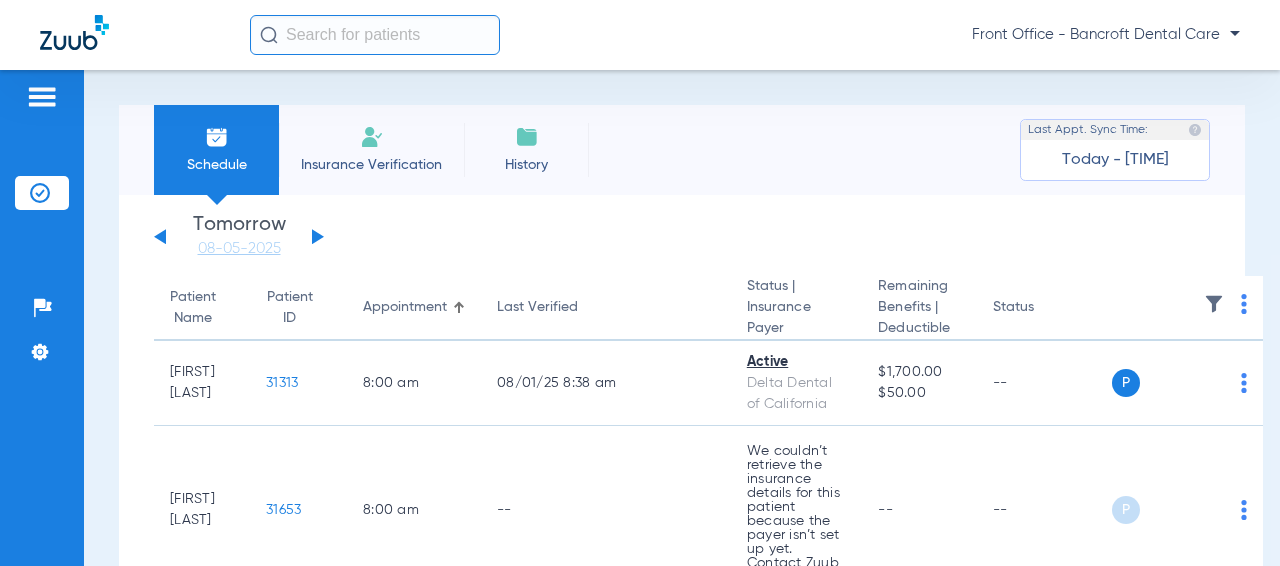 click 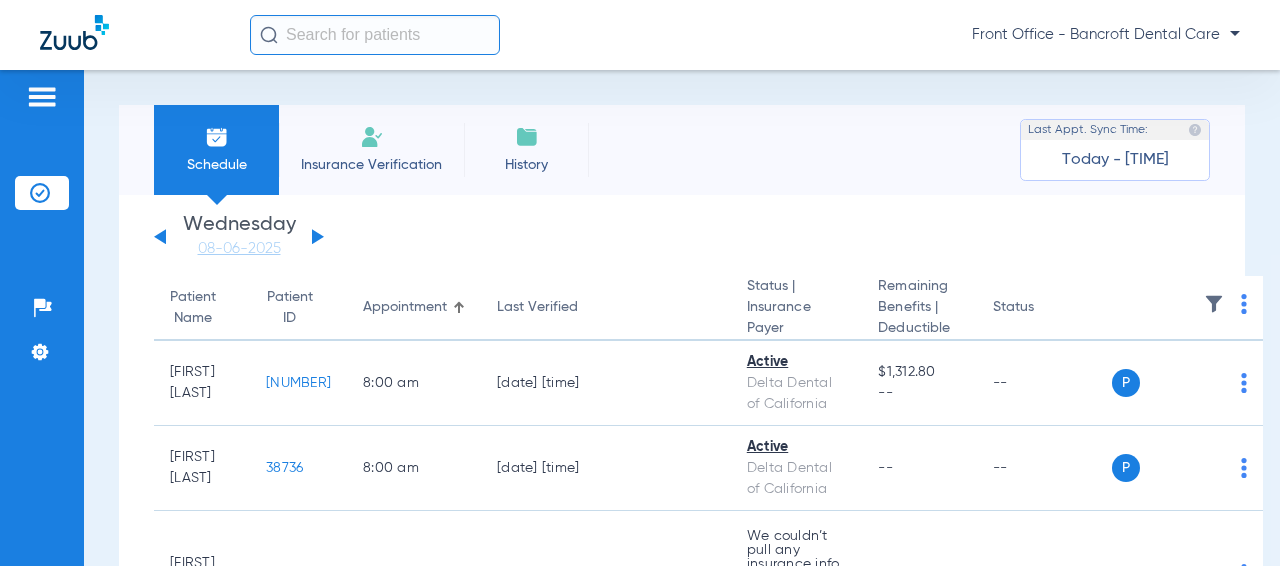 click 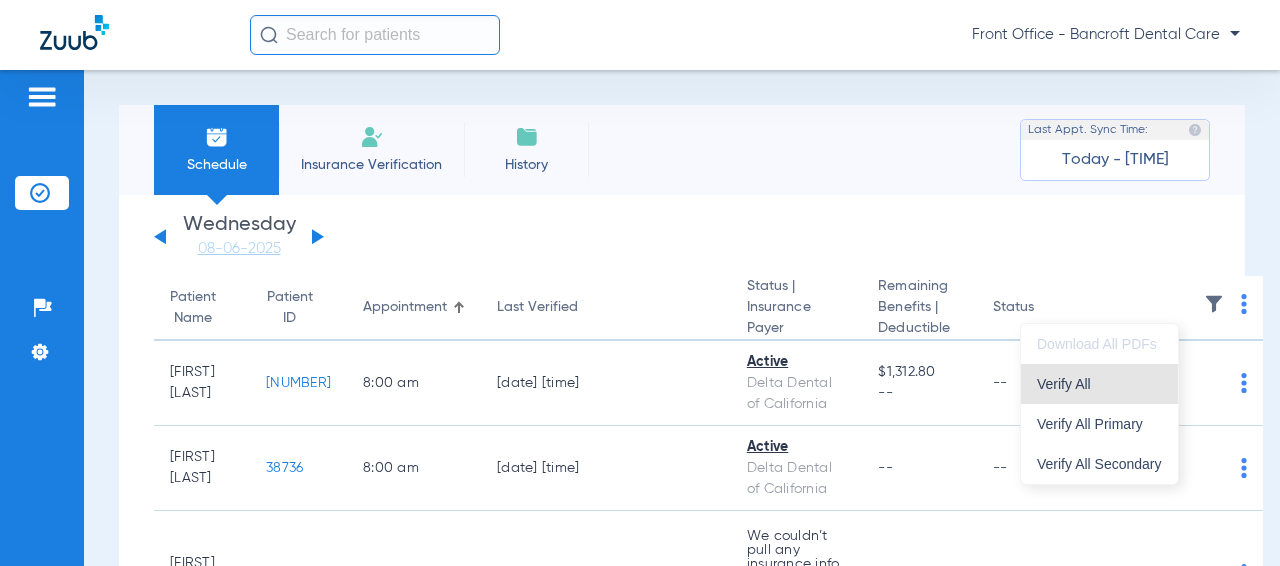 click on "Verify All" at bounding box center [1099, 384] 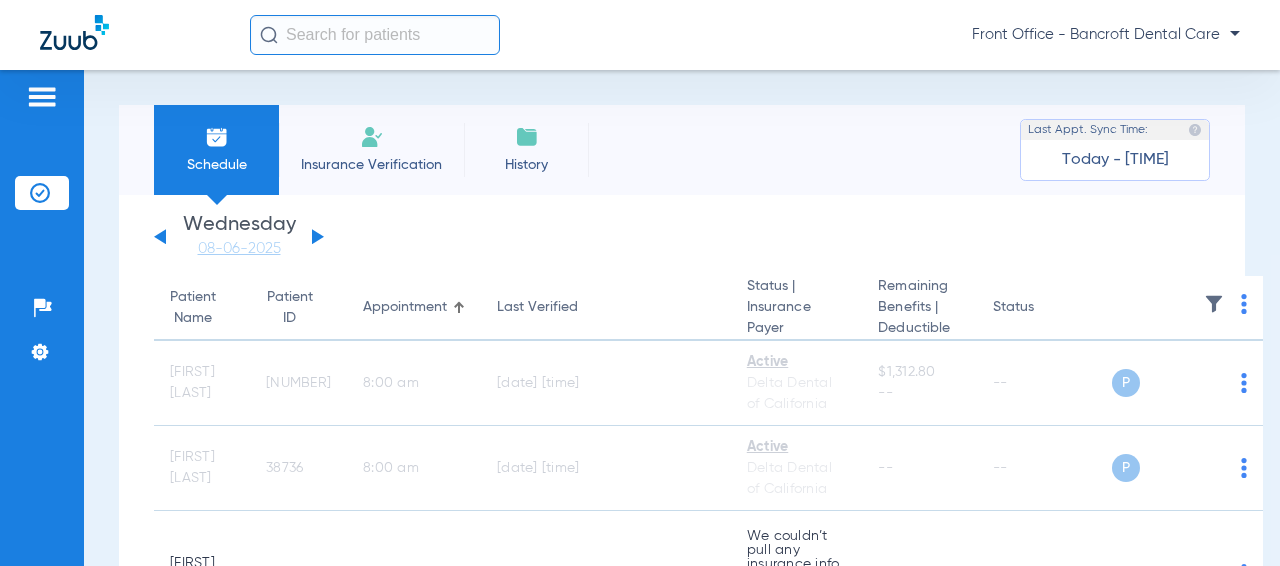 click 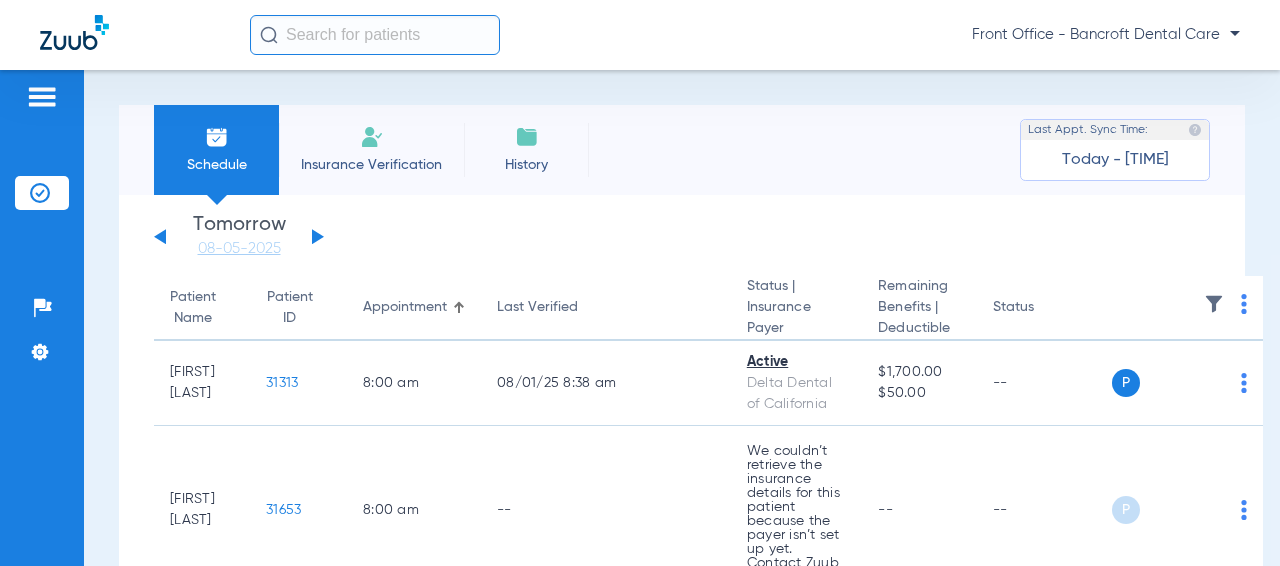 scroll, scrollTop: 200, scrollLeft: 0, axis: vertical 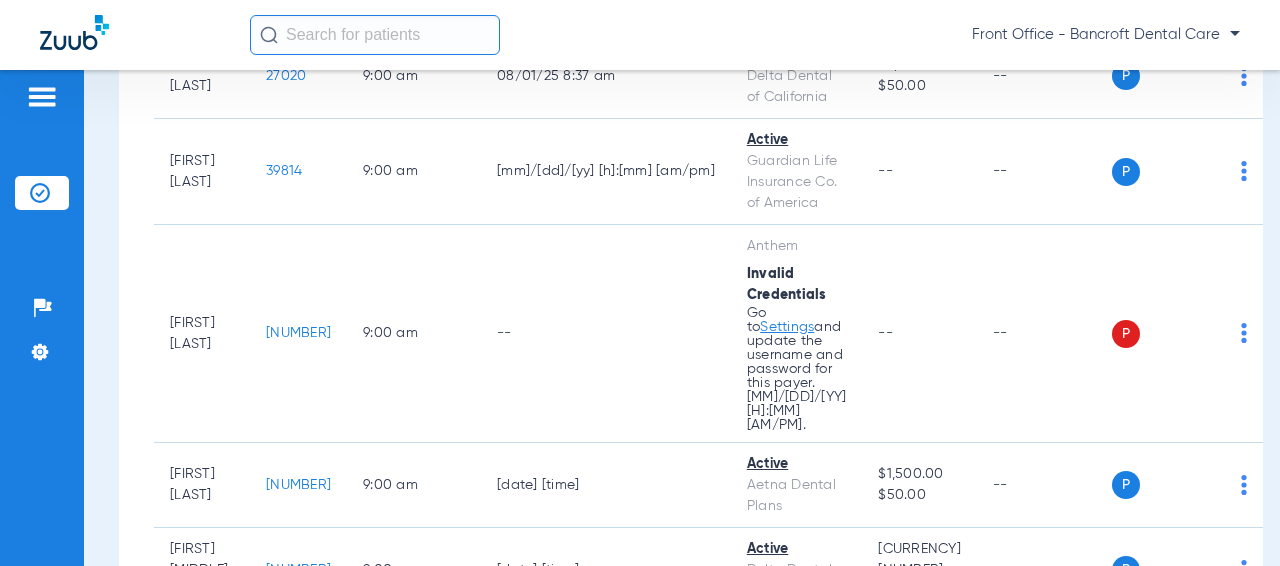 click on "[NUMBER]" 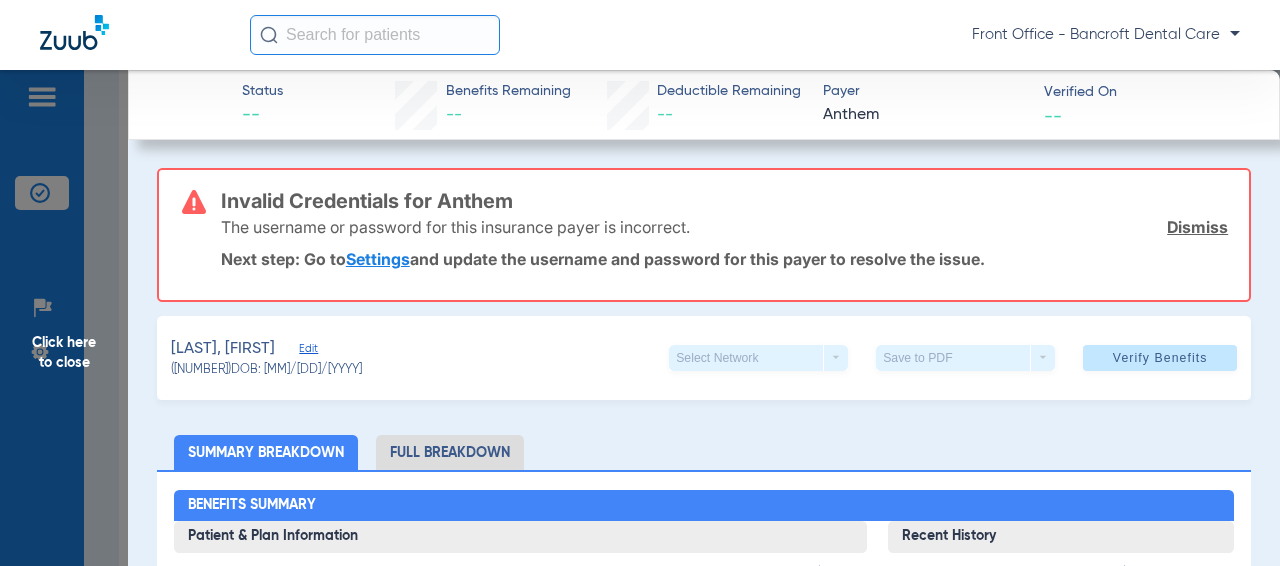 drag, startPoint x: 71, startPoint y: 362, endPoint x: 127, endPoint y: 351, distance: 57.070133 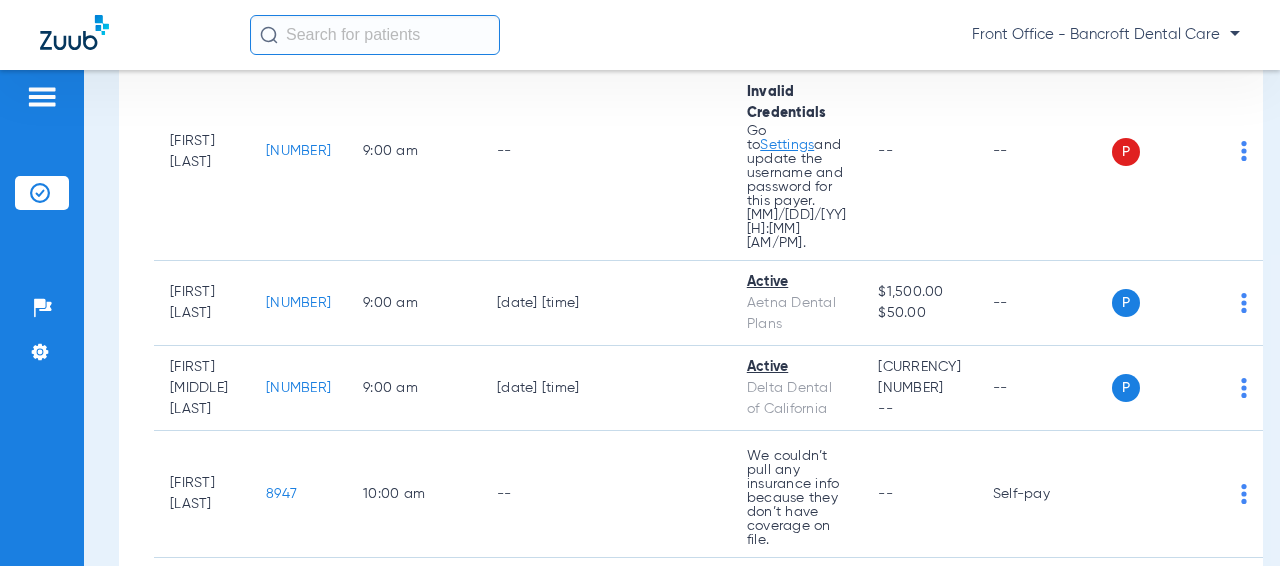scroll, scrollTop: 1100, scrollLeft: 0, axis: vertical 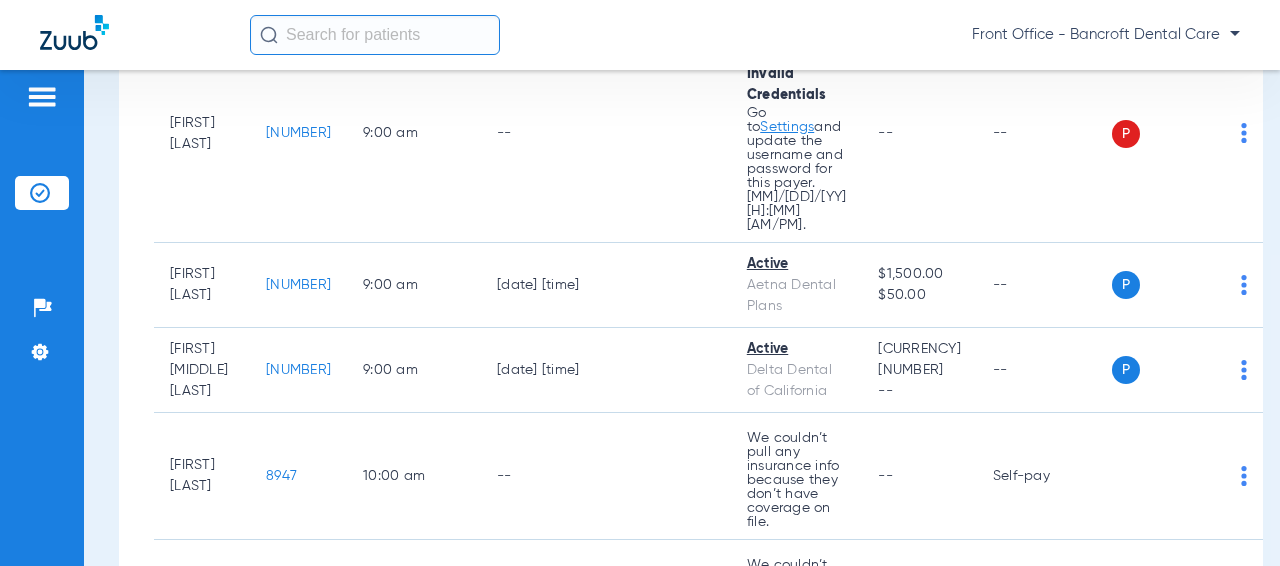 click on "P S" 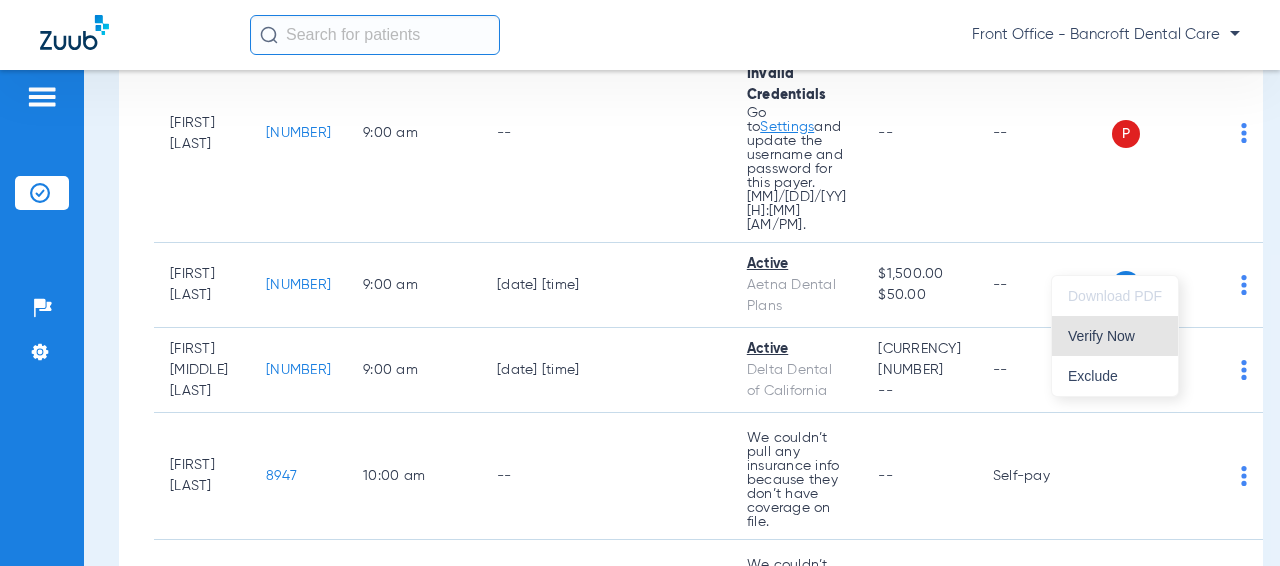 click on "Verify Now" at bounding box center [1115, 336] 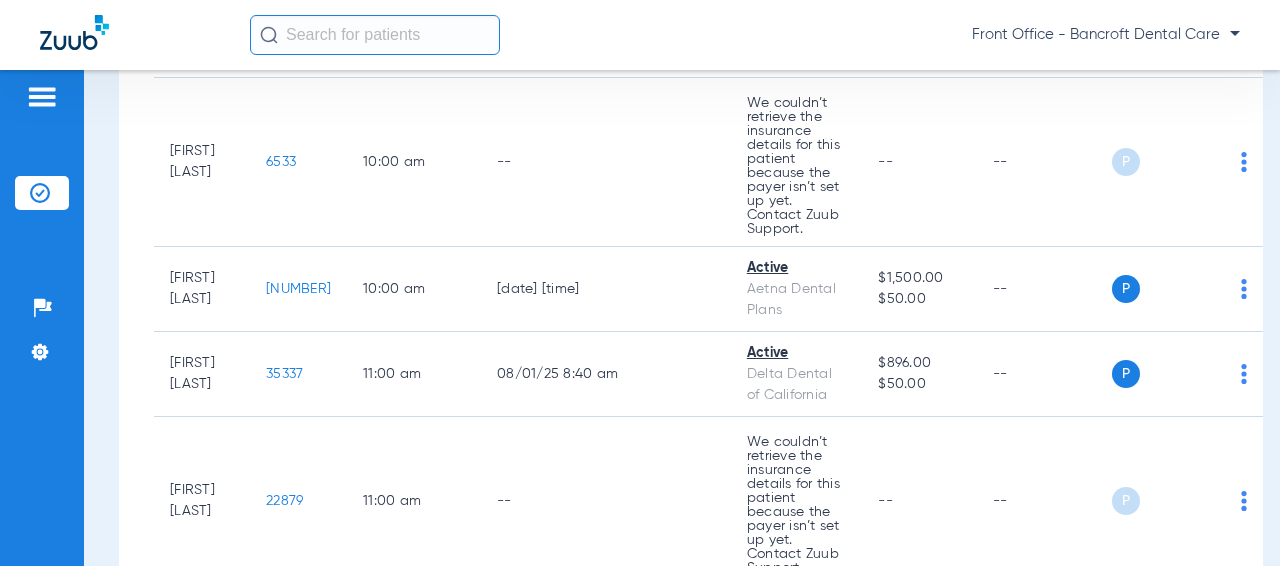 scroll, scrollTop: 1900, scrollLeft: 0, axis: vertical 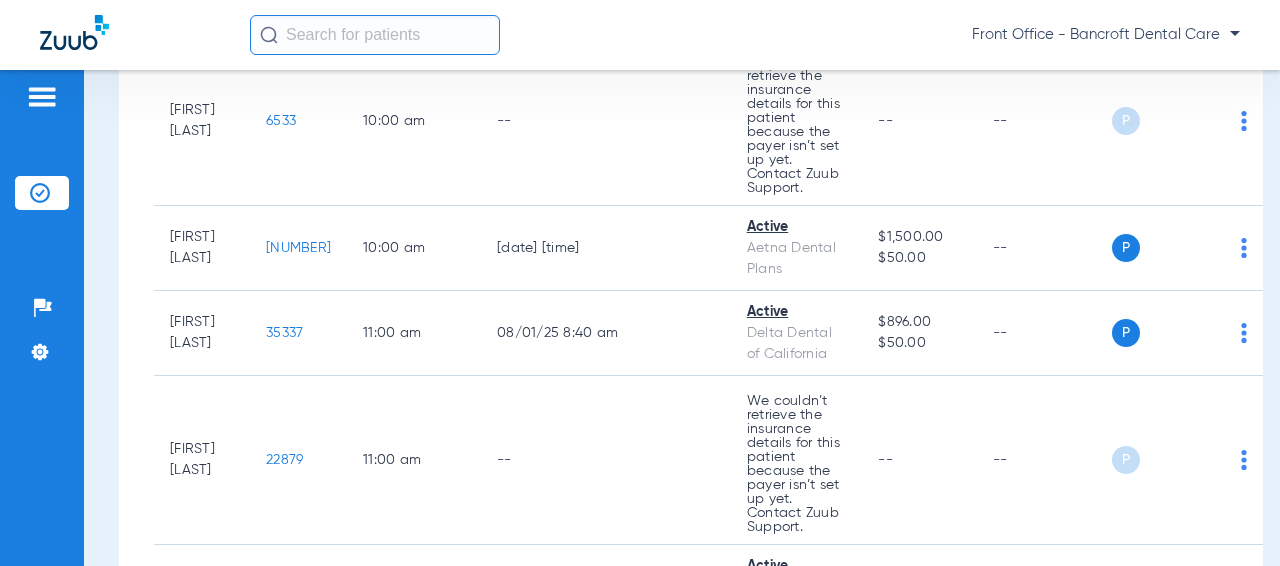click on "P S" 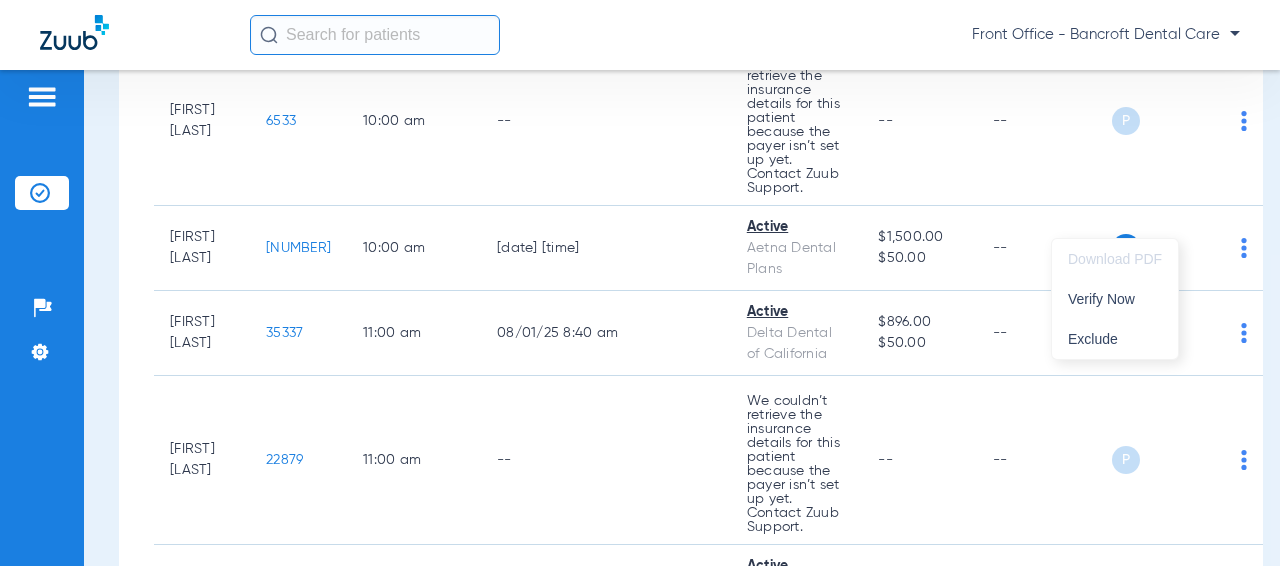 click on "Verify Now" at bounding box center (1115, 299) 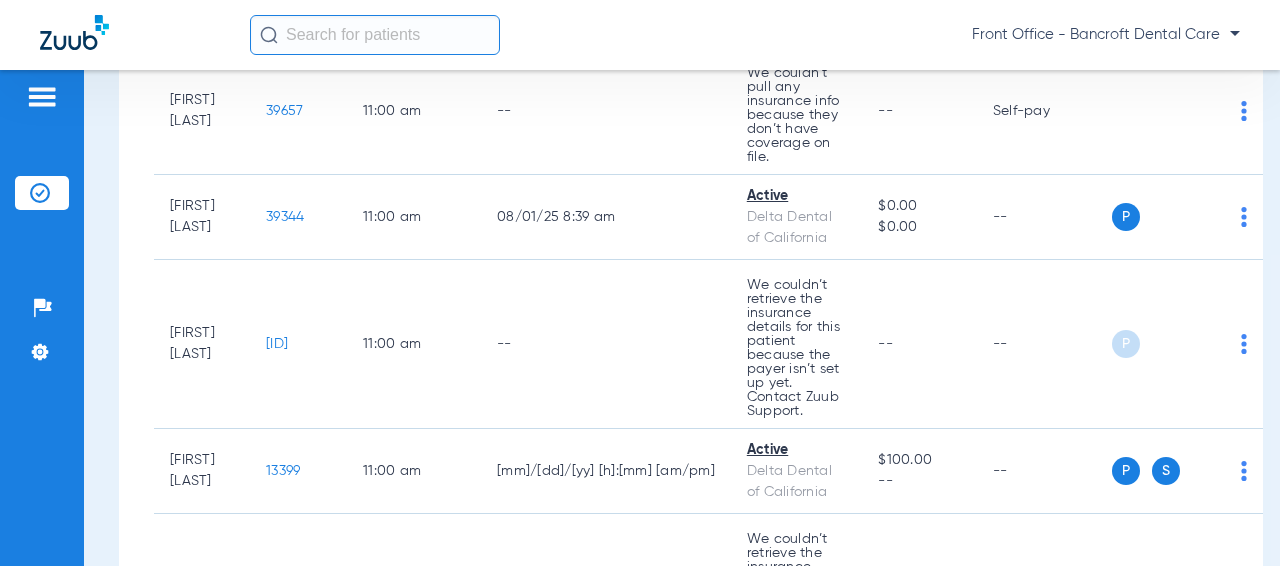 scroll, scrollTop: 2500, scrollLeft: 0, axis: vertical 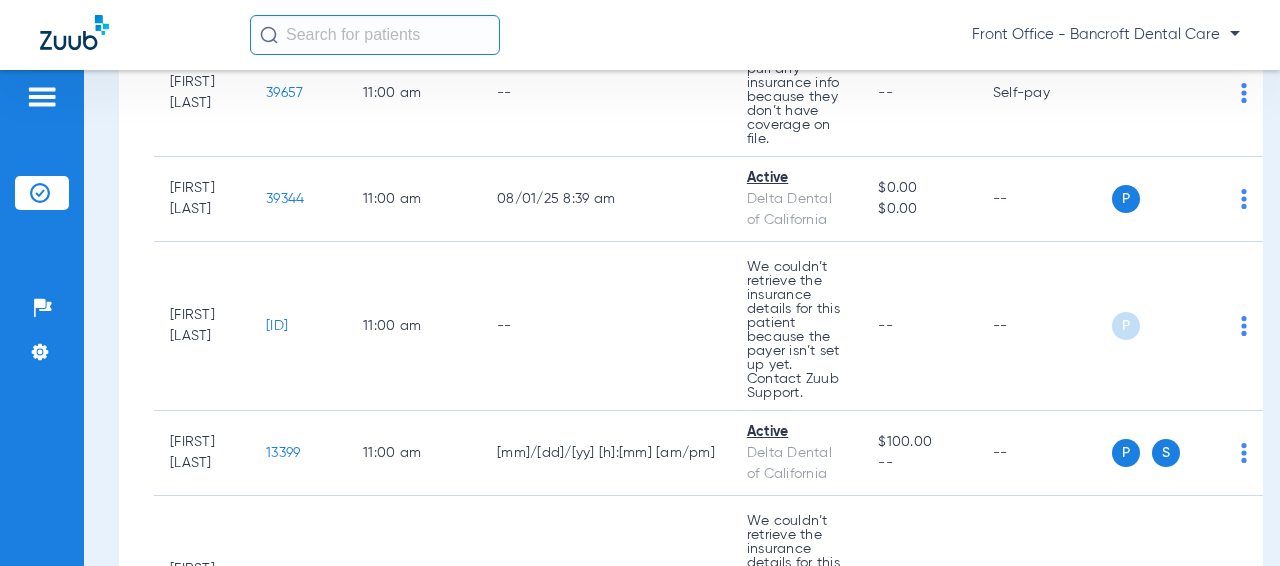 click on "[ID]" 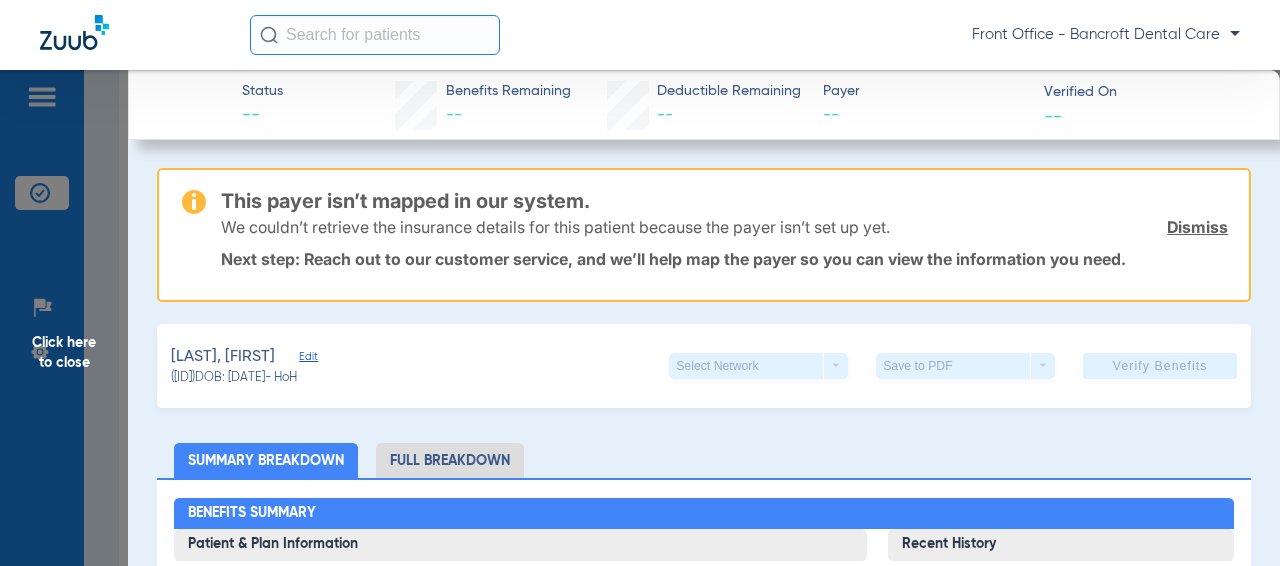 click on "Click here to close" 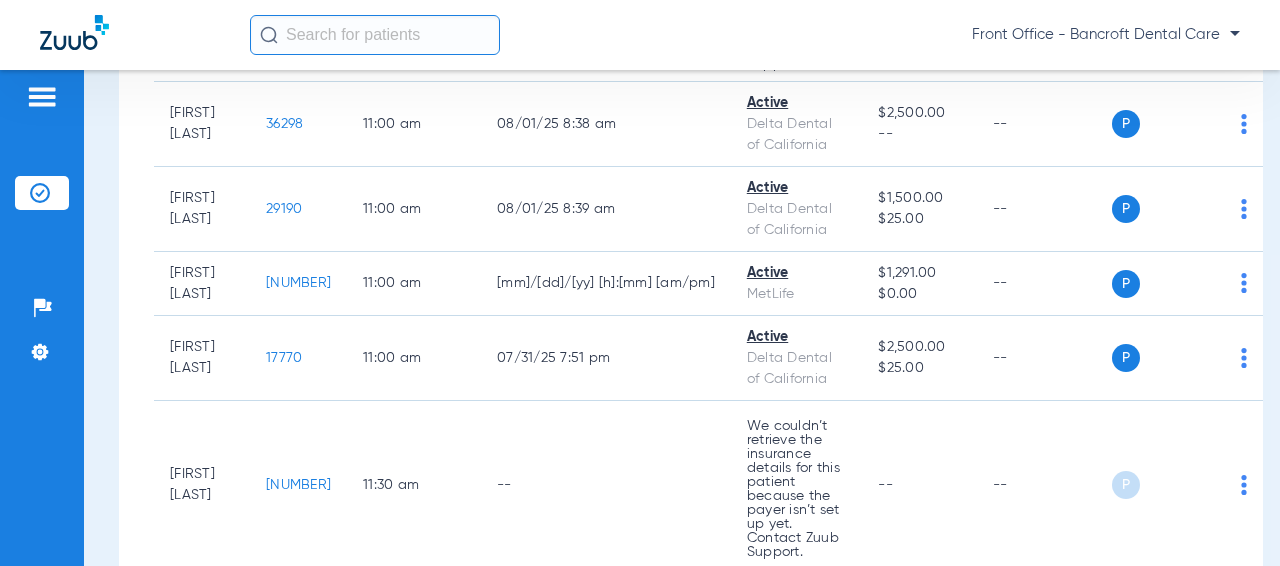 scroll, scrollTop: 3100, scrollLeft: 0, axis: vertical 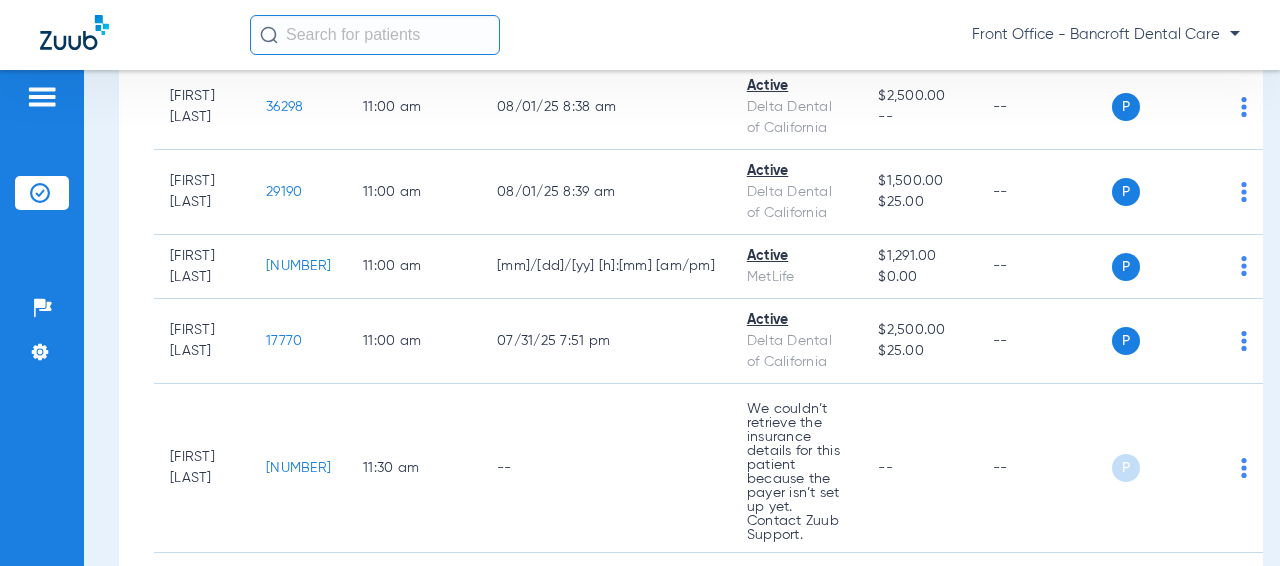 click 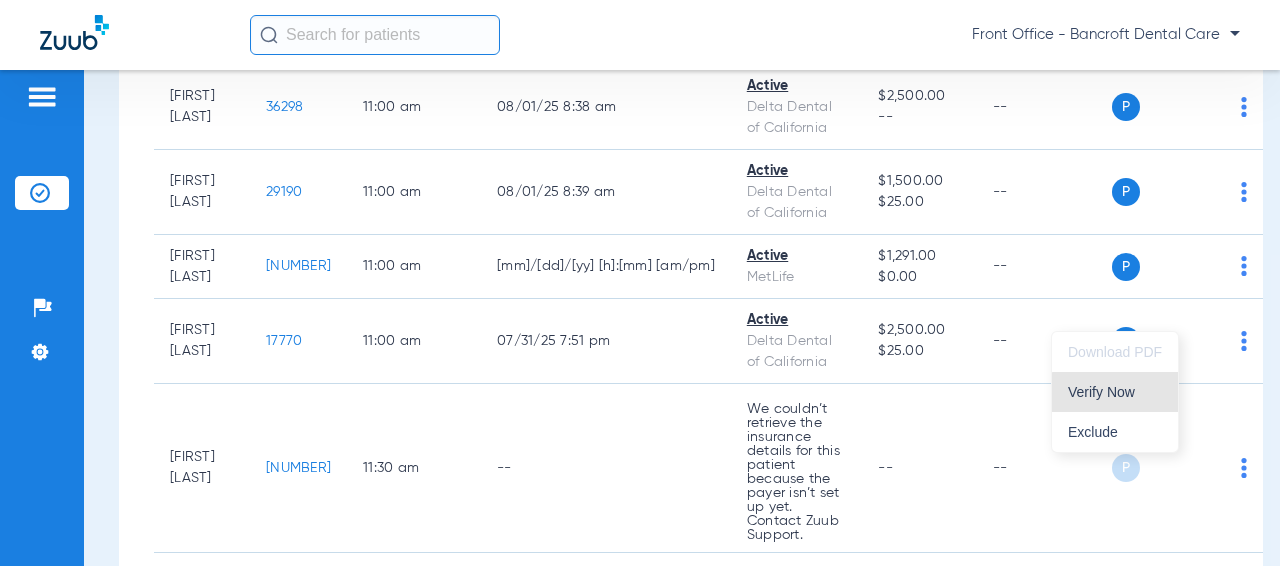 click on "Verify Now" at bounding box center [1115, 392] 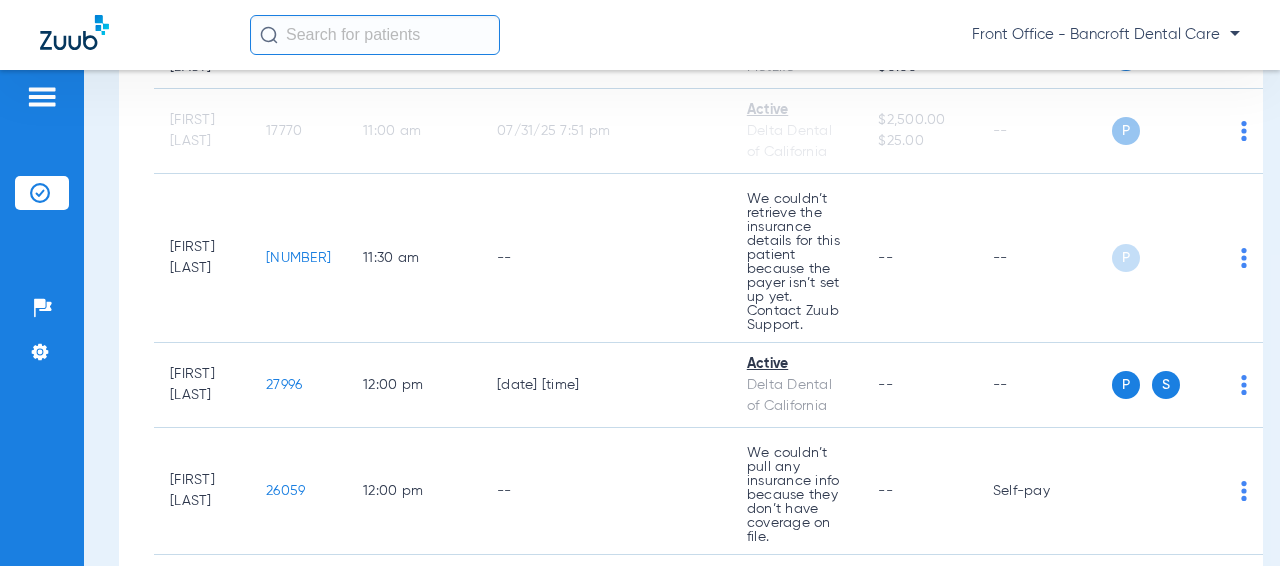 scroll, scrollTop: 3400, scrollLeft: 0, axis: vertical 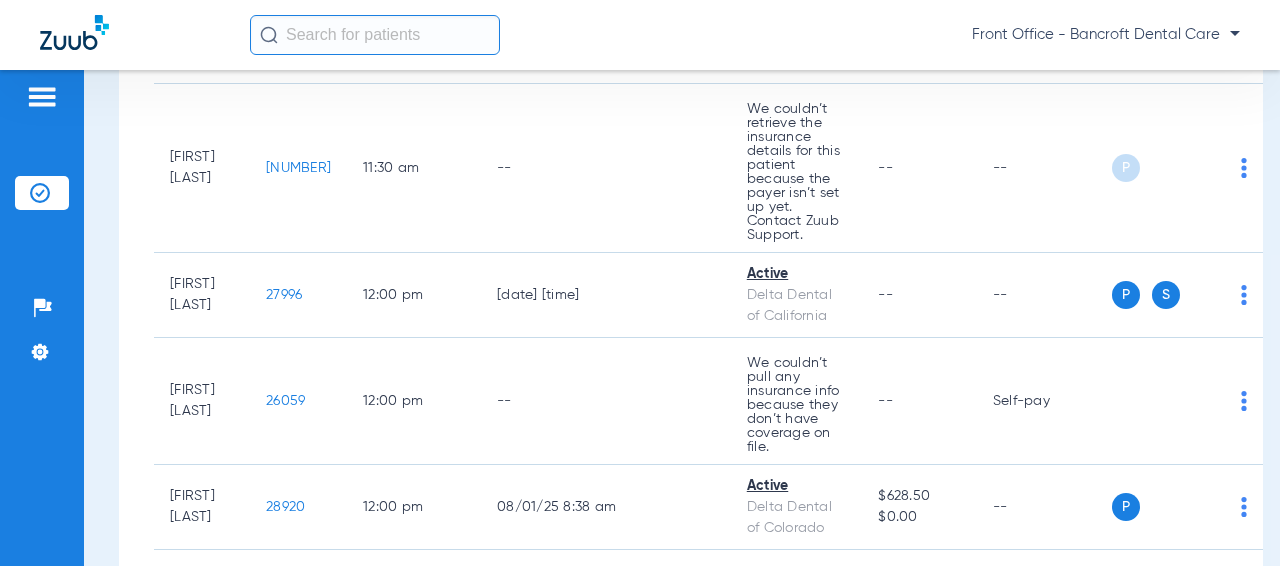 click on "P S" 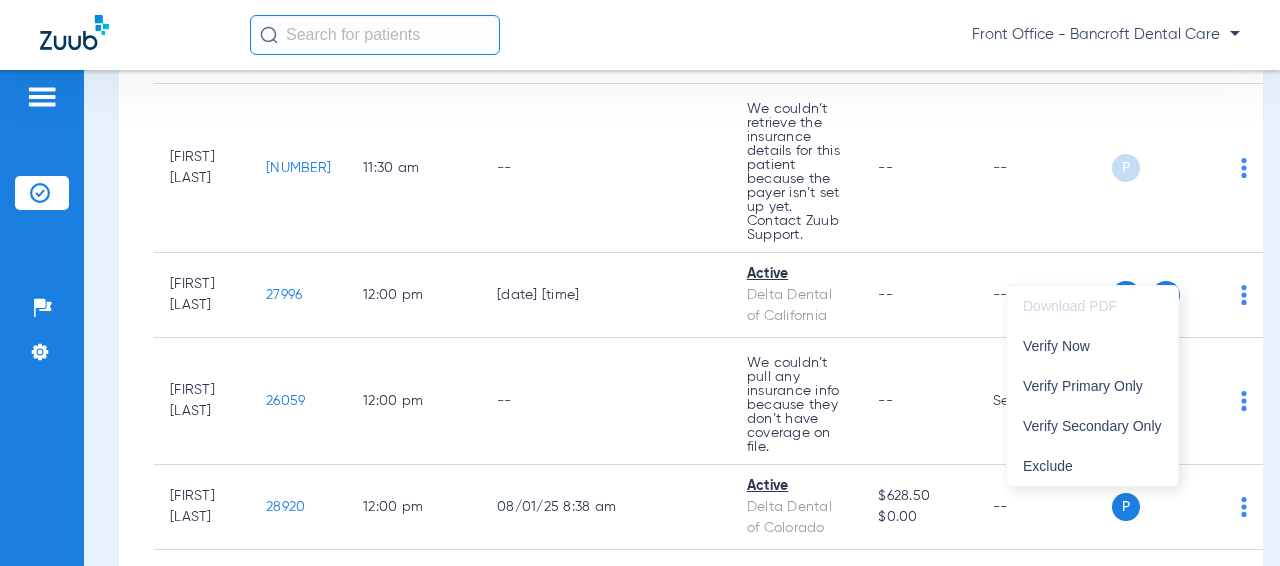 click on "Verify Now" at bounding box center (1092, 346) 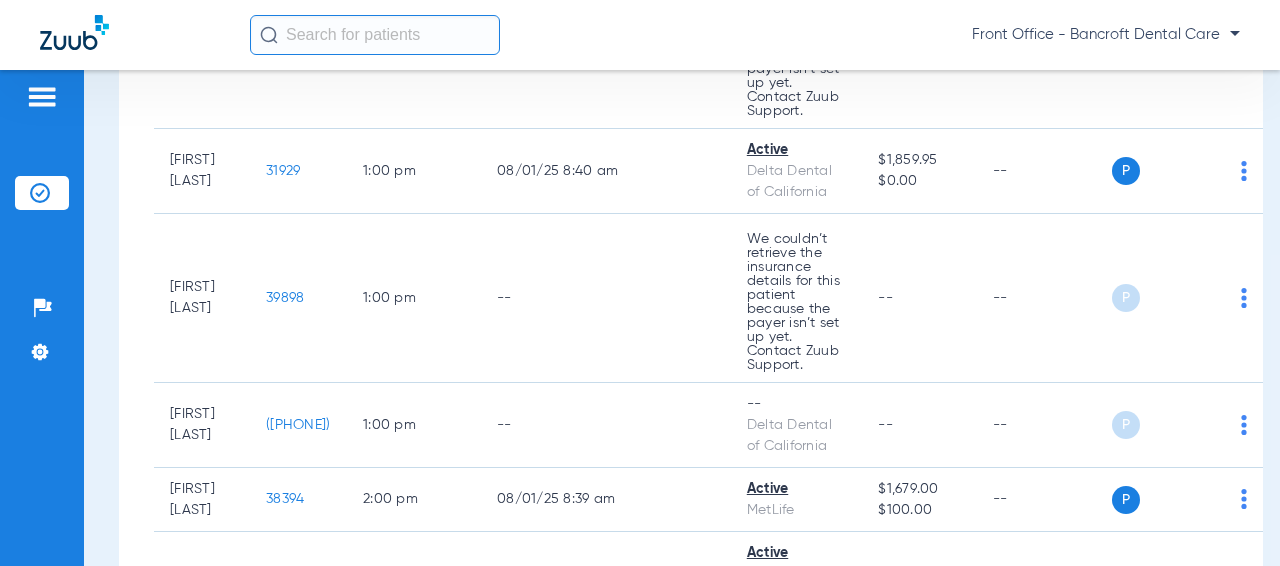 scroll, scrollTop: 5400, scrollLeft: 0, axis: vertical 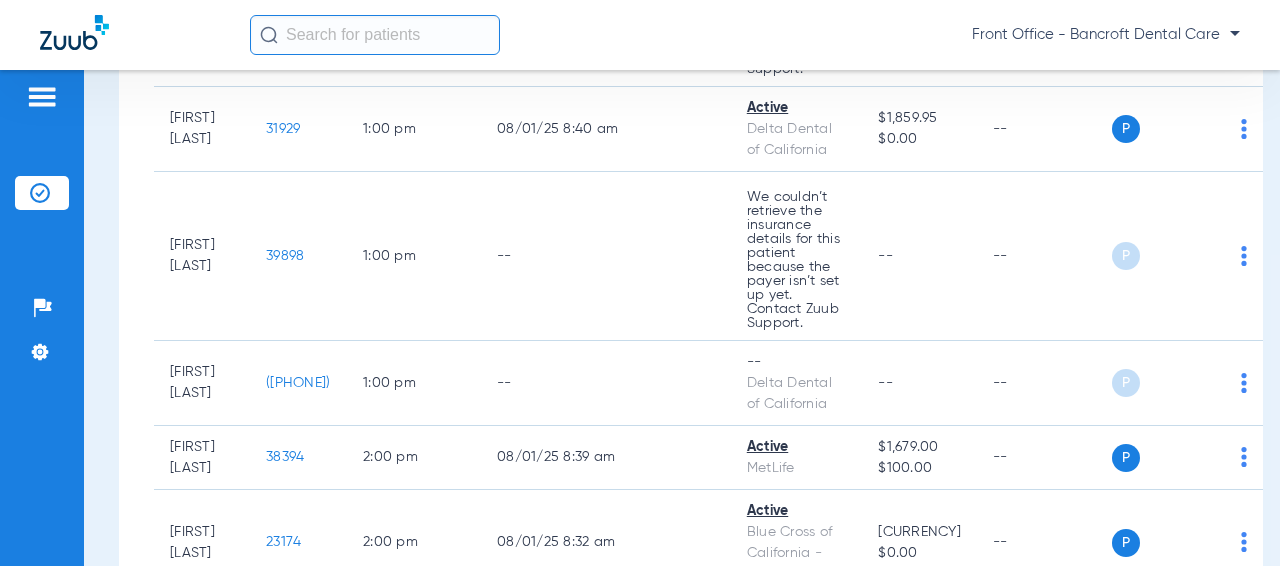 click on "([PHONE])" 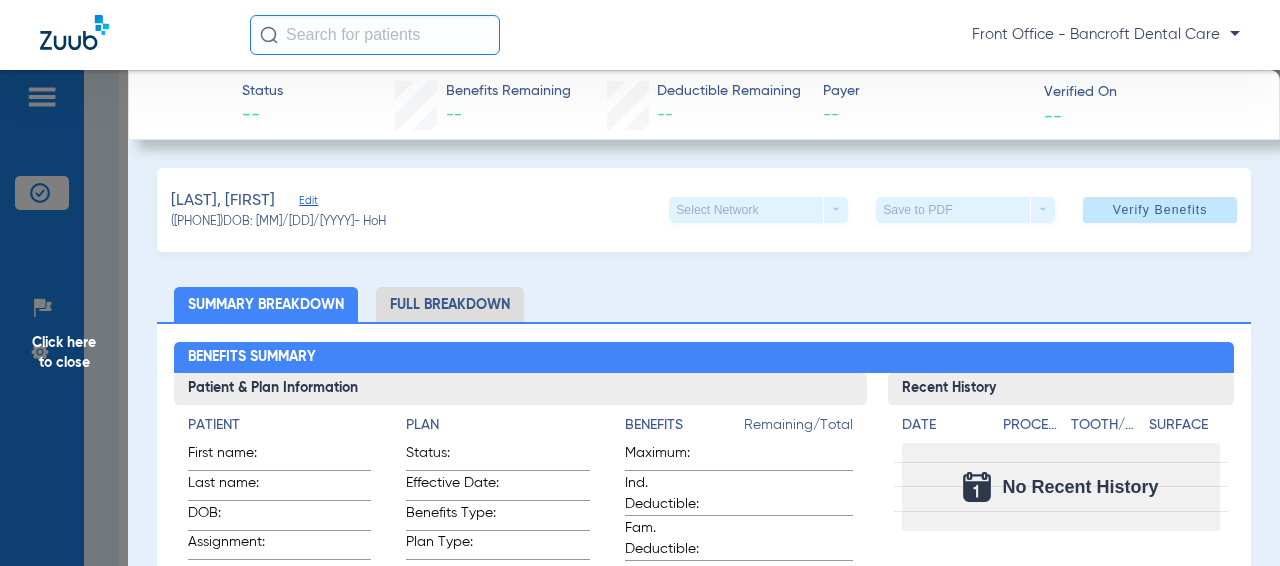 click on "Edit" 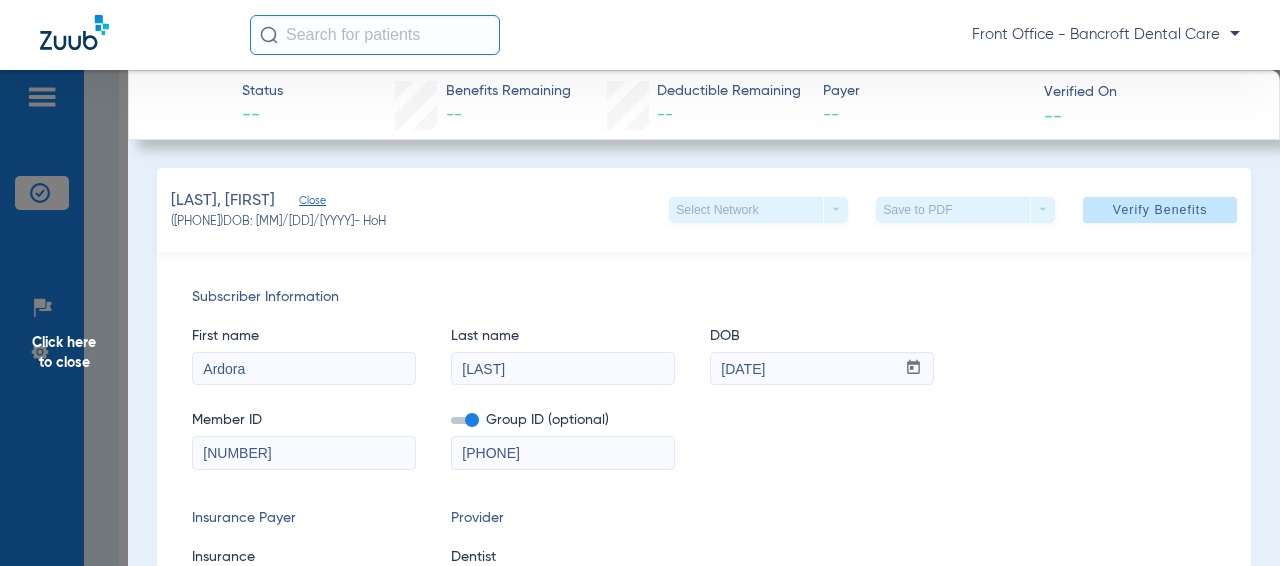 scroll, scrollTop: 100, scrollLeft: 0, axis: vertical 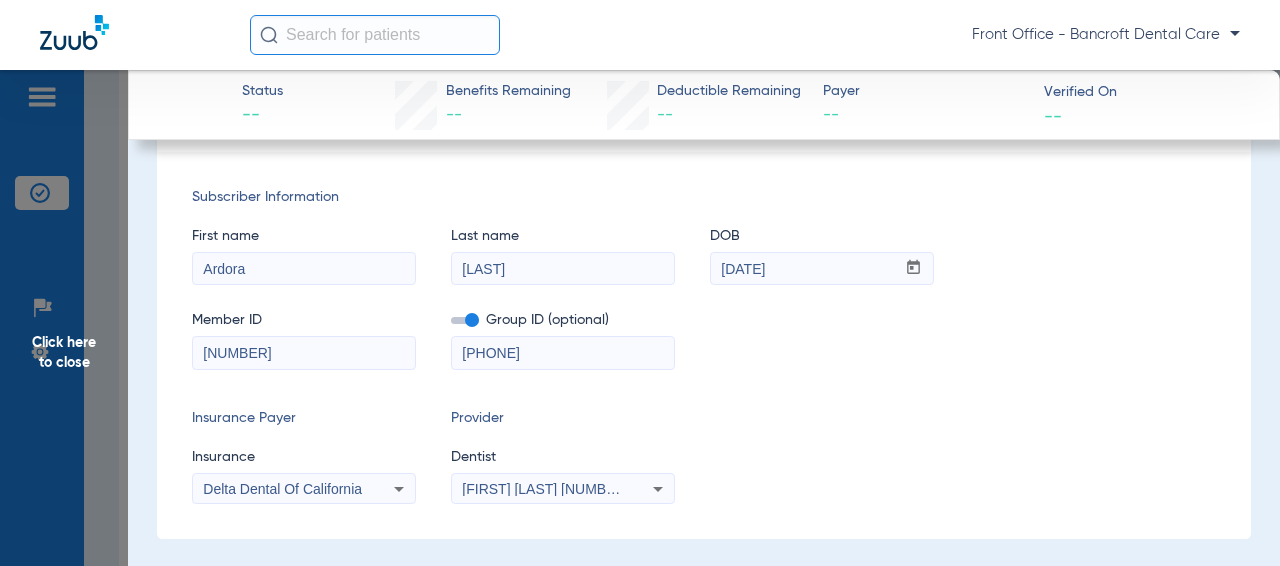 drag, startPoint x: 557, startPoint y: 344, endPoint x: 458, endPoint y: 353, distance: 99.40825 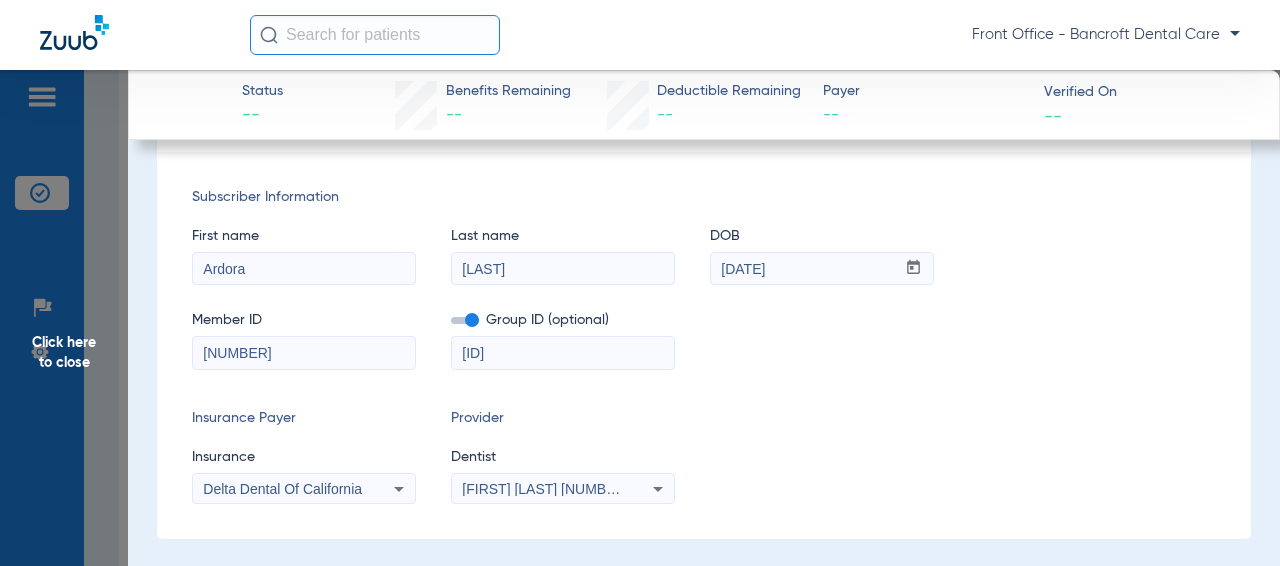 type on "[ID]" 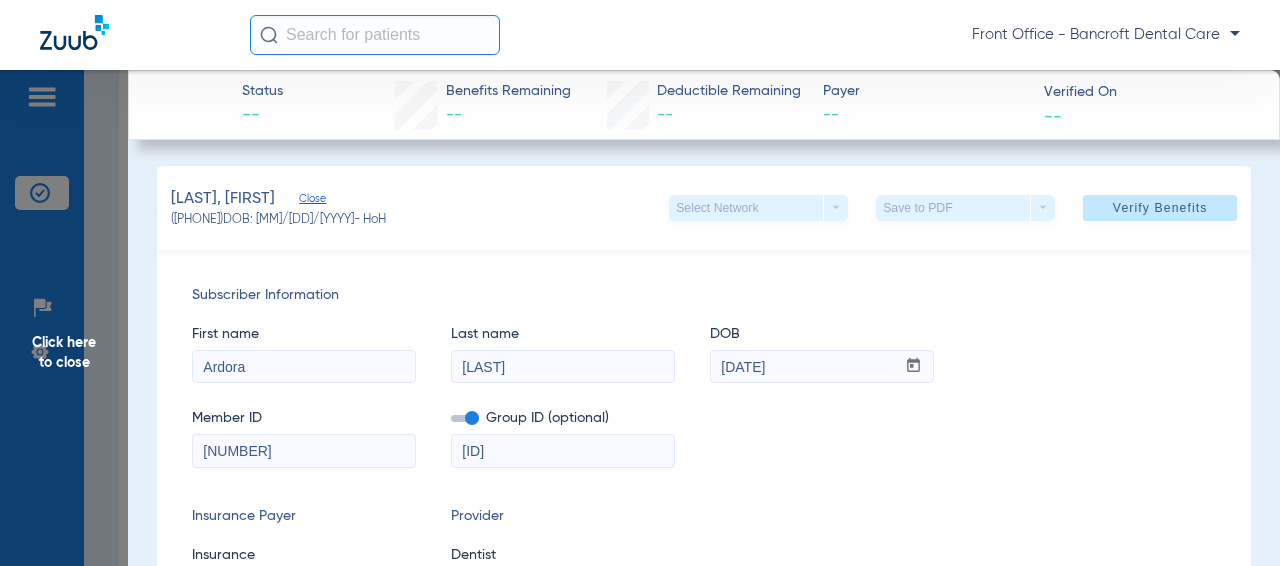 scroll, scrollTop: 0, scrollLeft: 0, axis: both 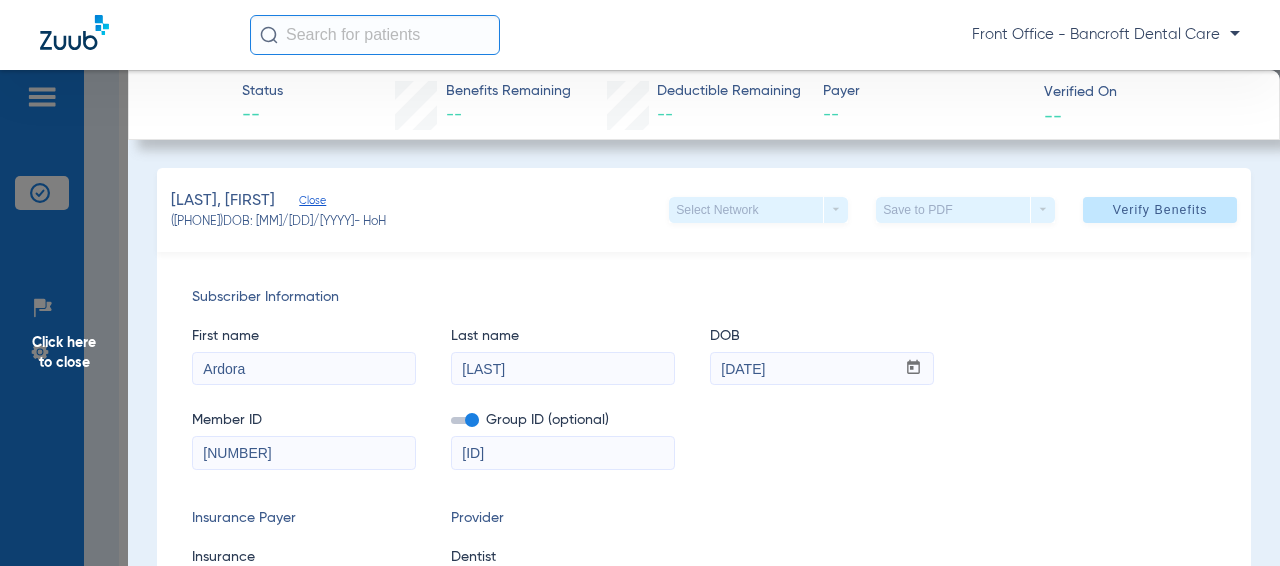 click on "[LAST], [FIRST]   Close   ([PHONE])   DOB: [MM]/[DD]/[YYYY]   - HoH   Select Network  arrow_drop_down  Save to PDF  arrow_drop_down  Verify Benefits" 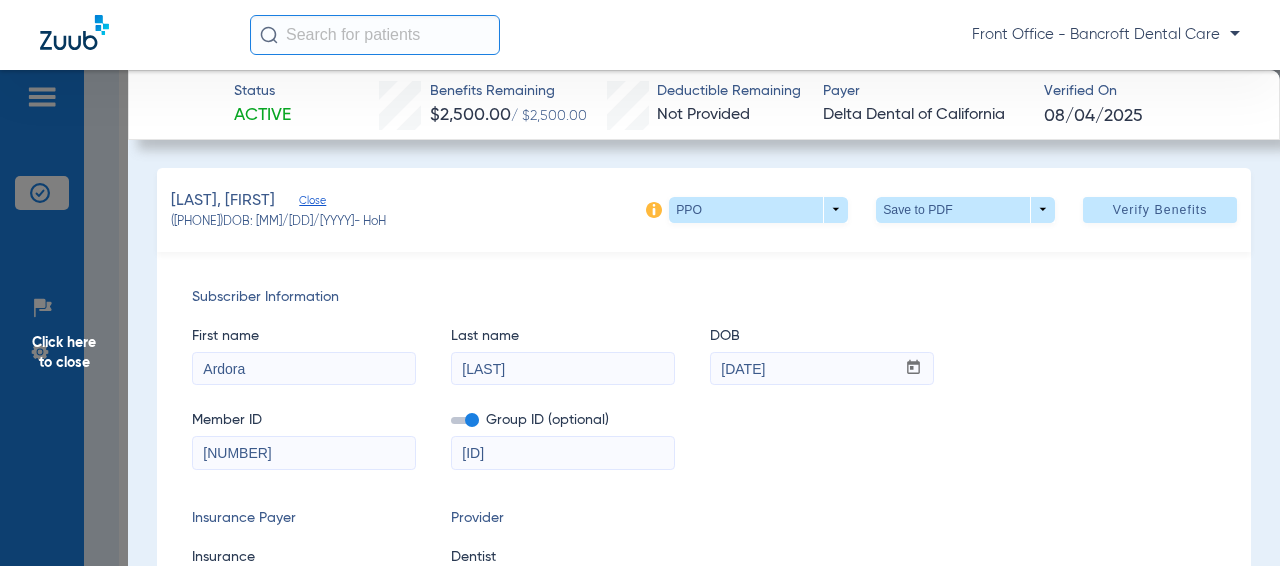click on "Click here to close" 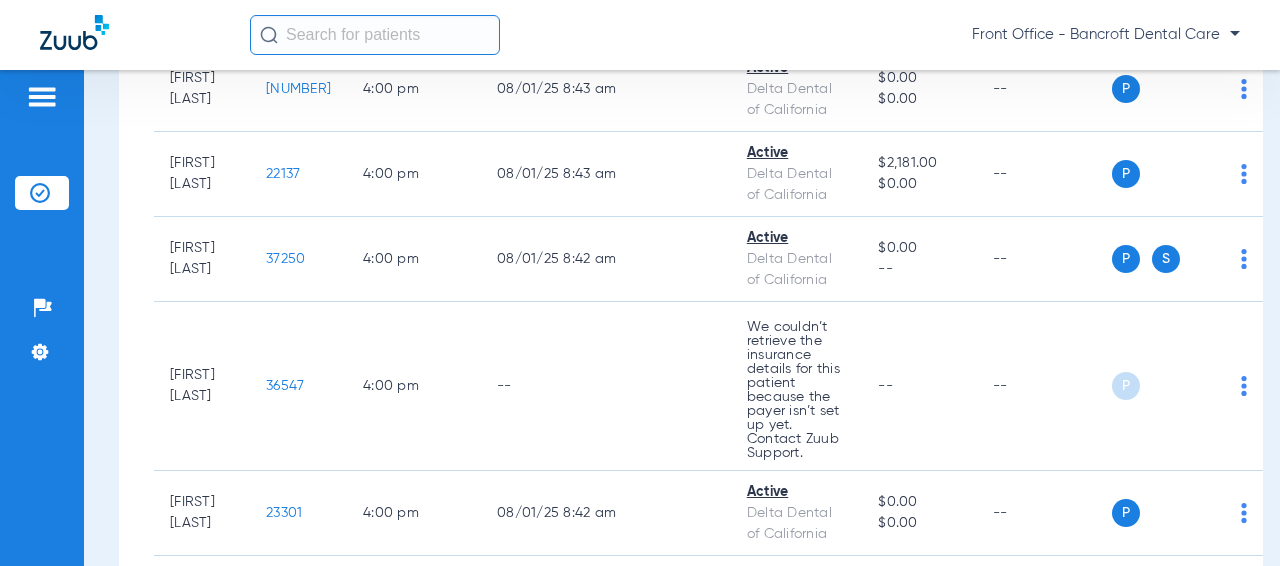 scroll, scrollTop: 6900, scrollLeft: 0, axis: vertical 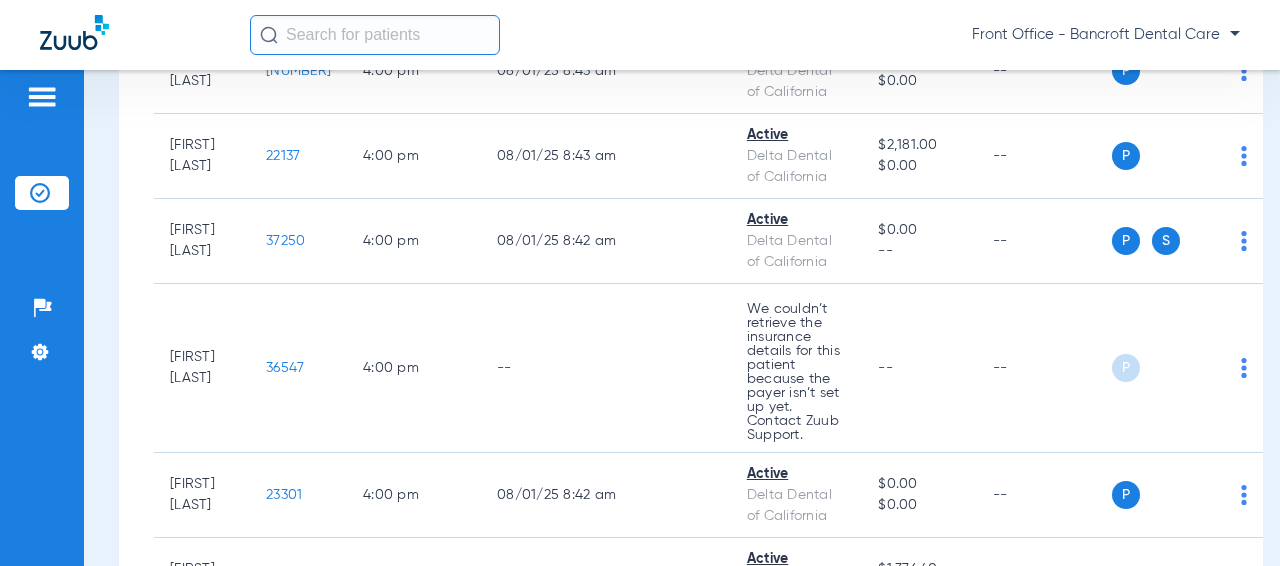 click on "36547" 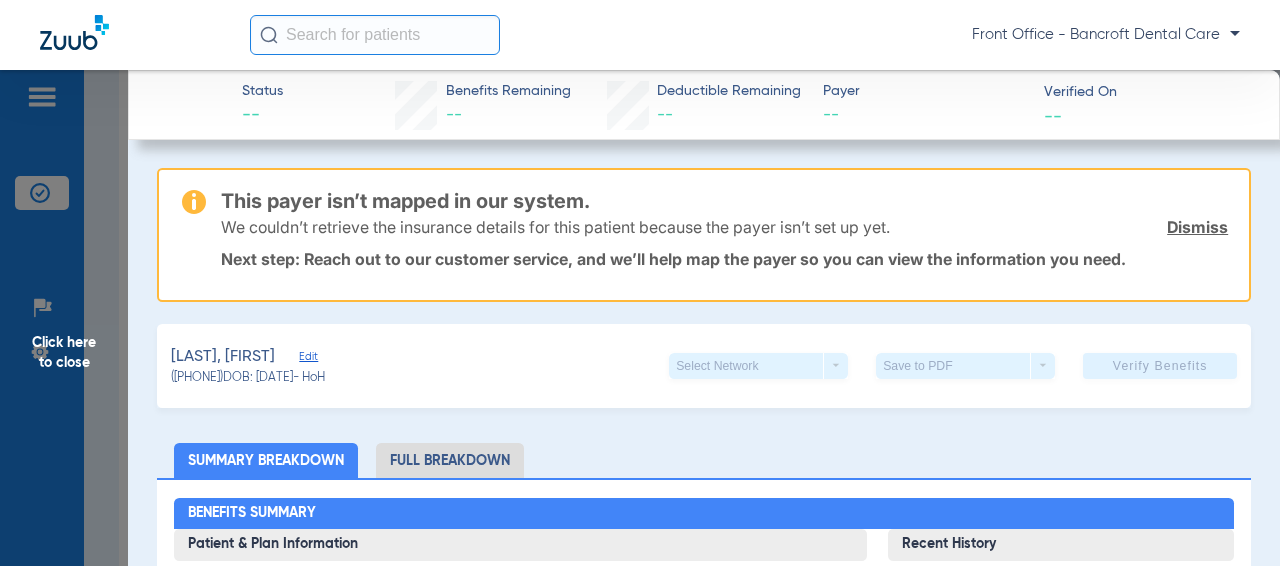 click on "Click here to close" 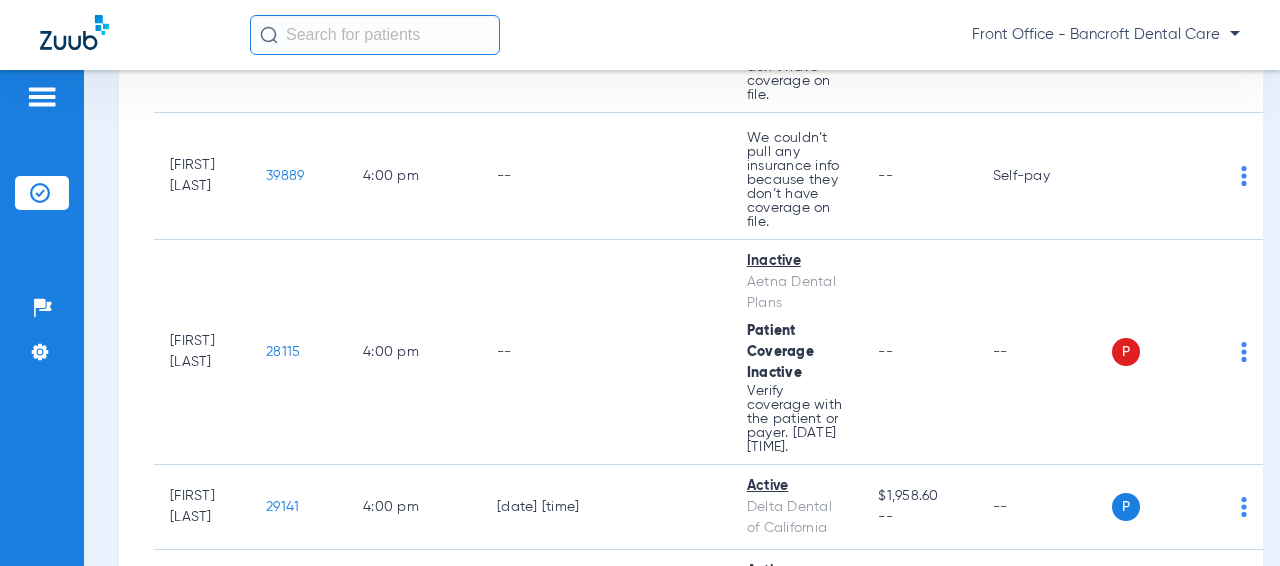 scroll, scrollTop: 7600, scrollLeft: 0, axis: vertical 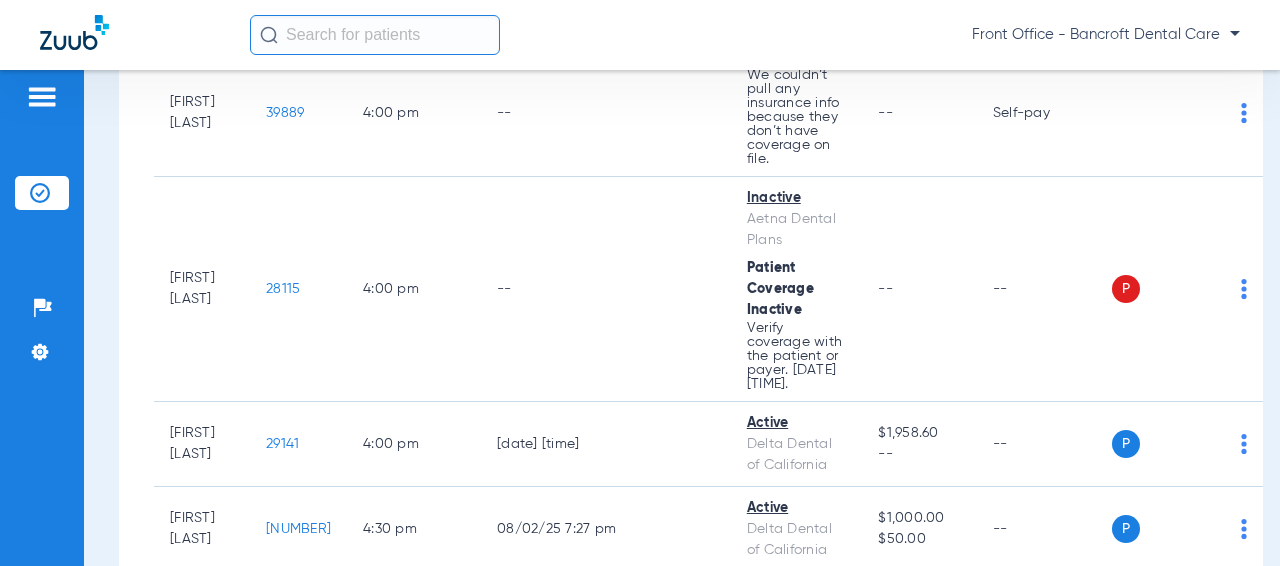 click on "P S" 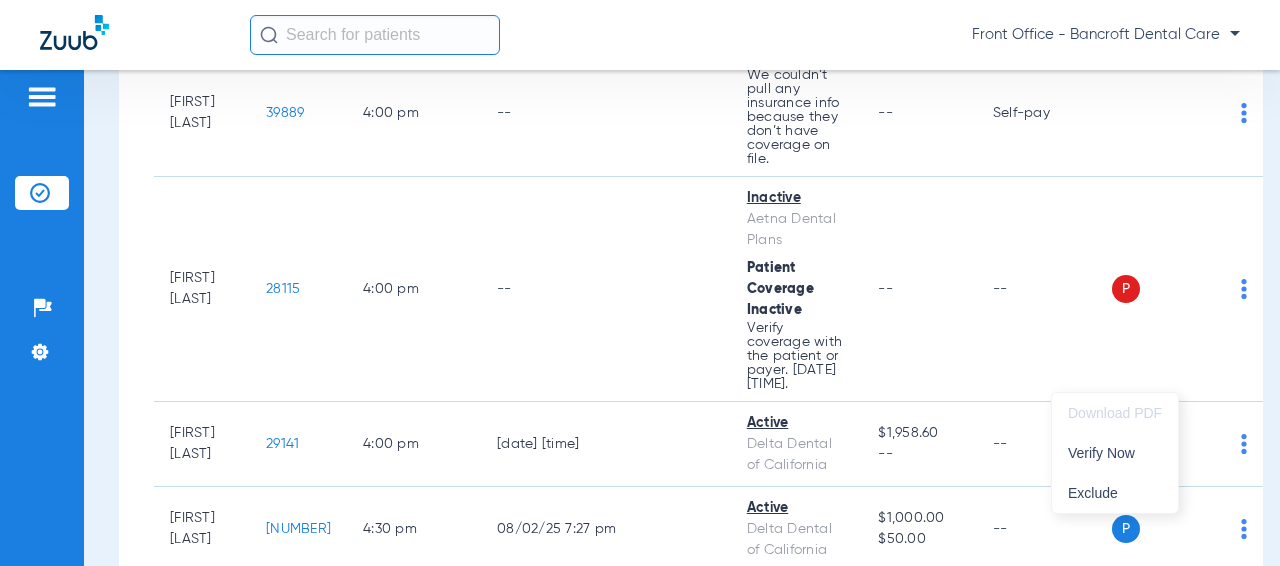 click on "Verify Now" at bounding box center [1115, 453] 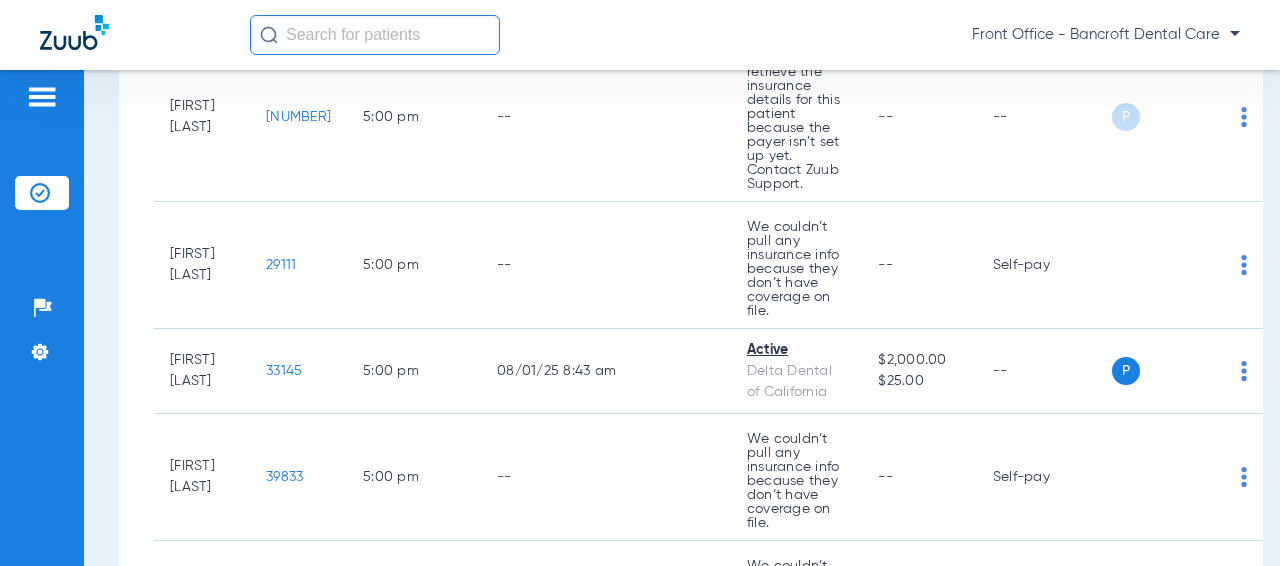 scroll, scrollTop: 8279, scrollLeft: 0, axis: vertical 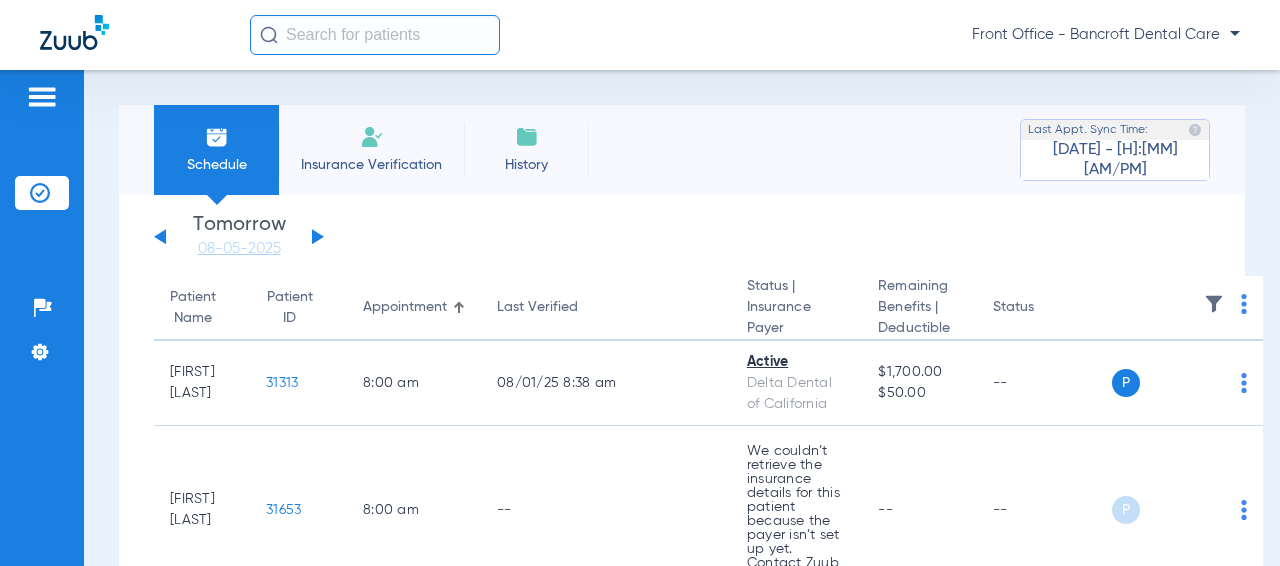 click 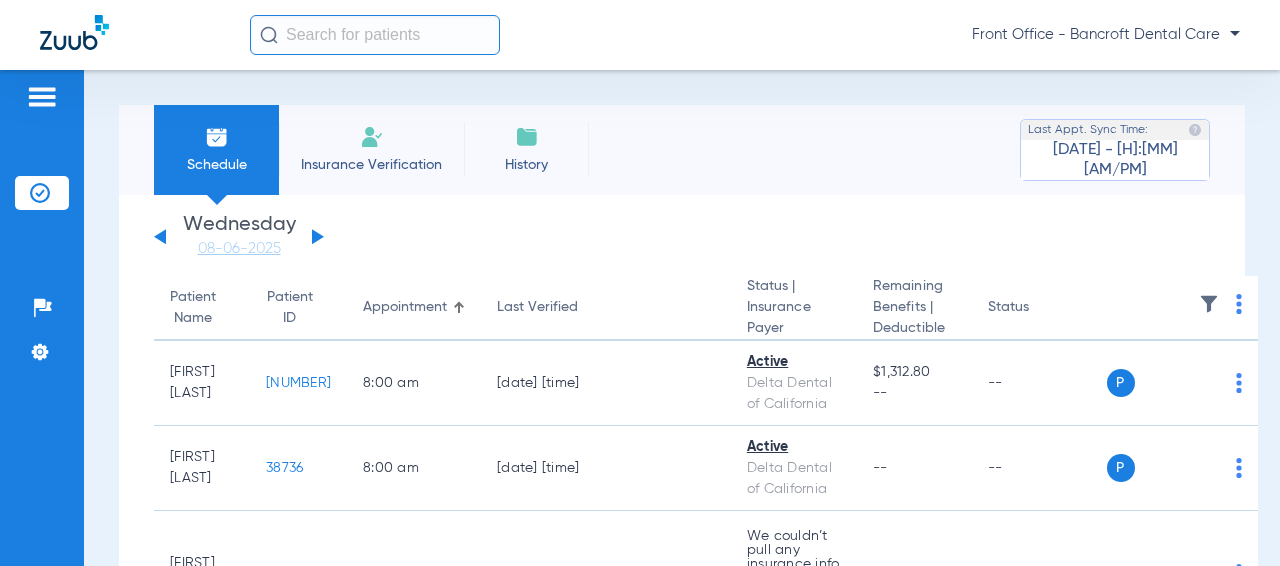 click 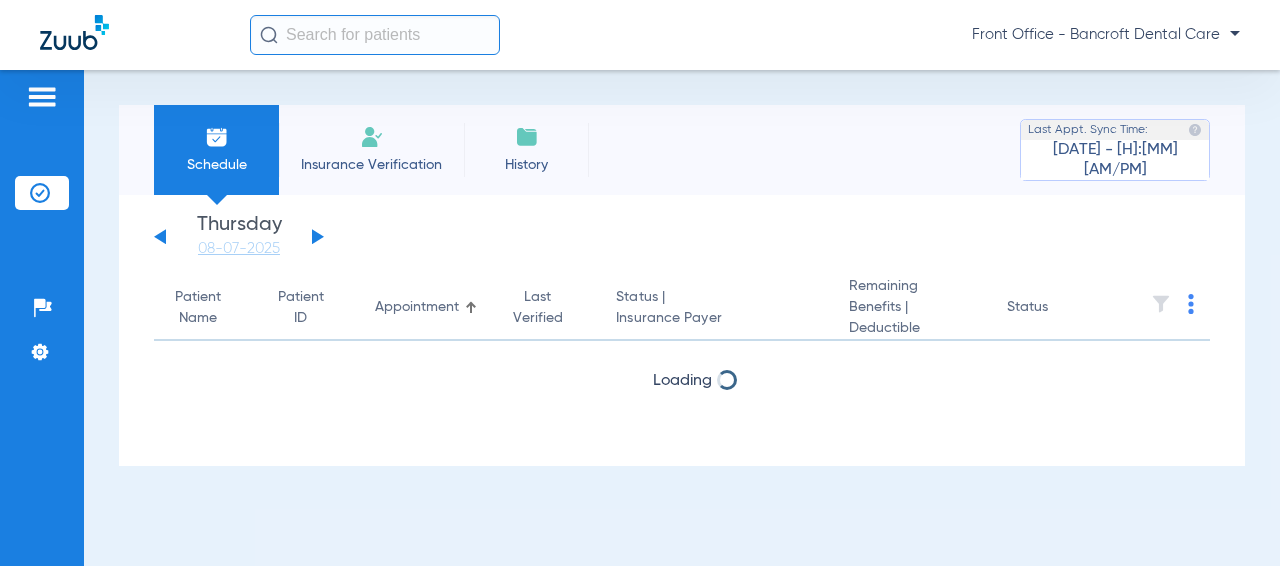click 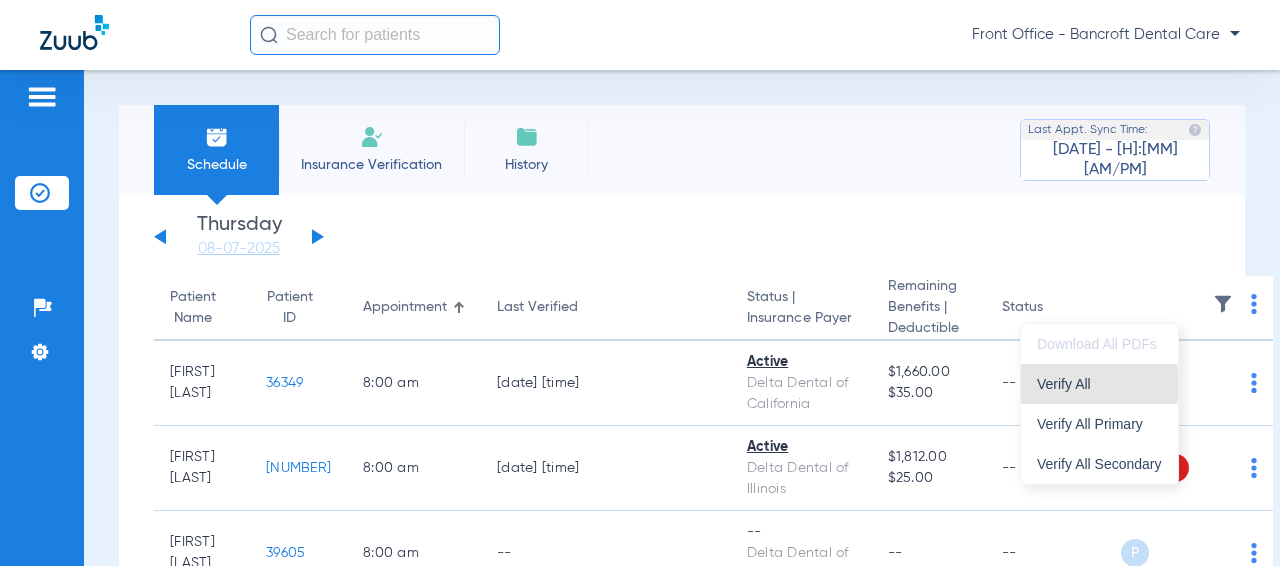 click on "Verify All" at bounding box center [1099, 384] 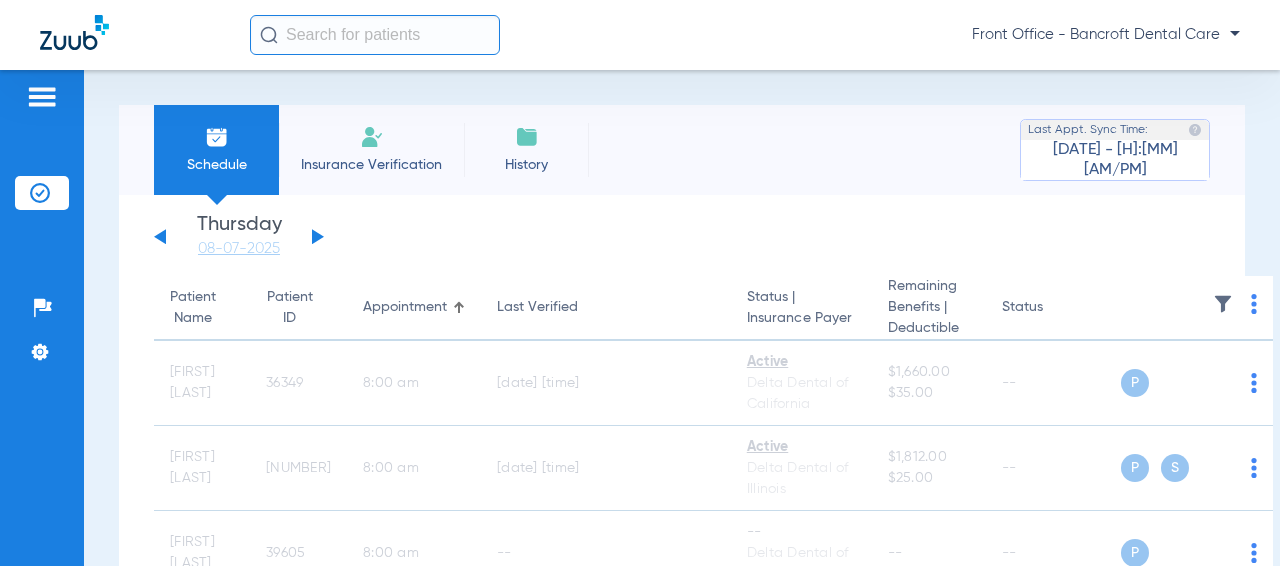 click 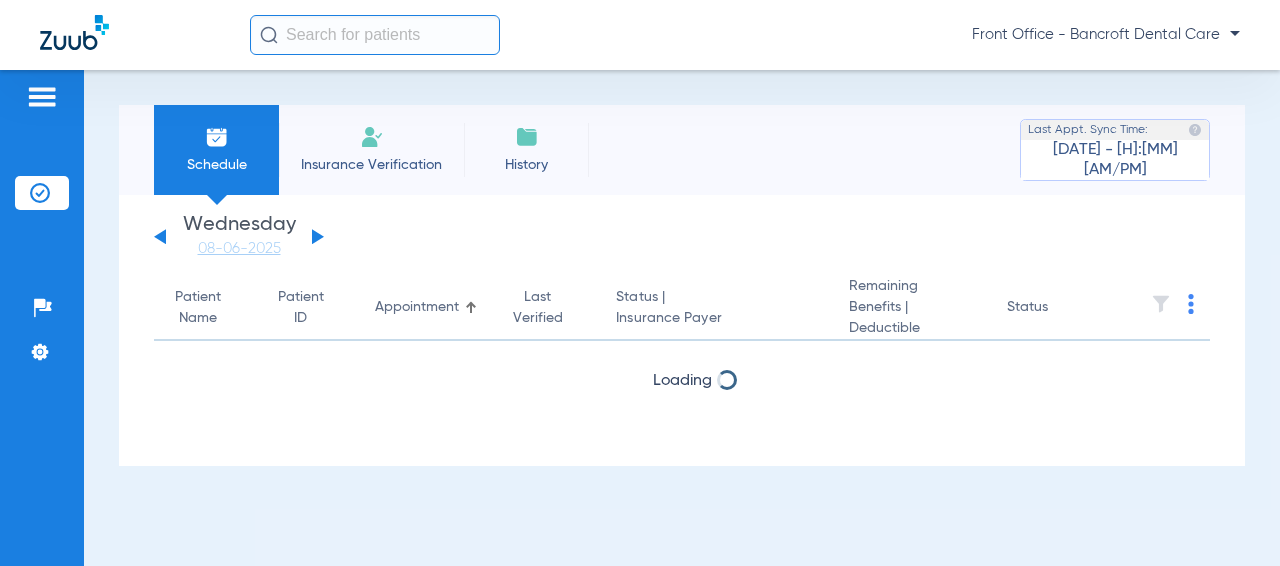 click 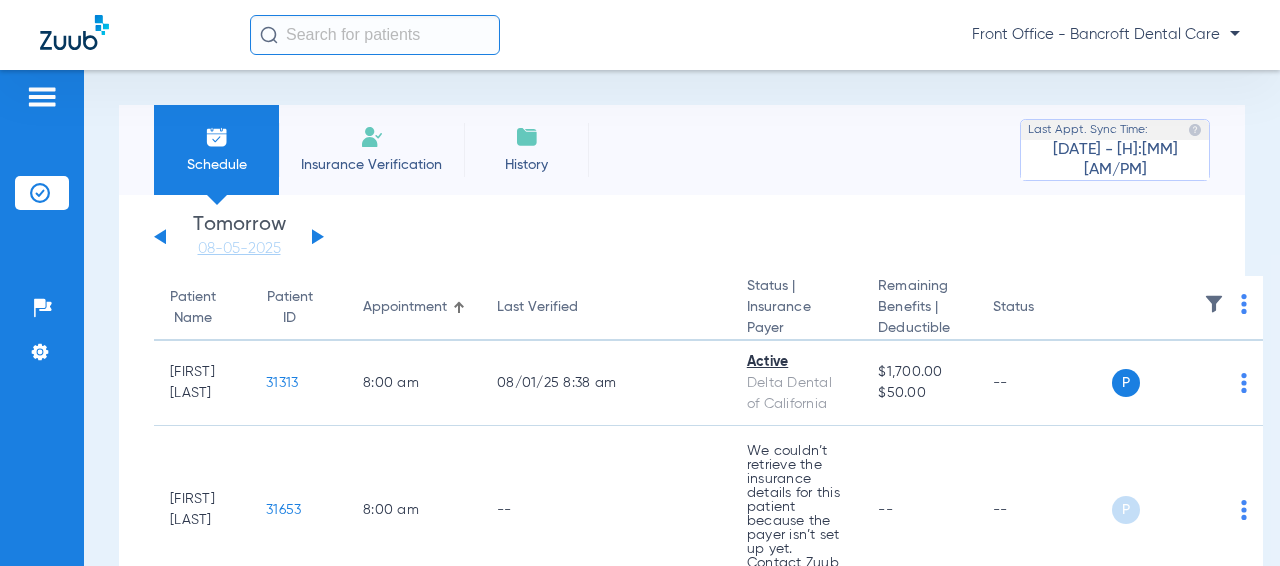 click 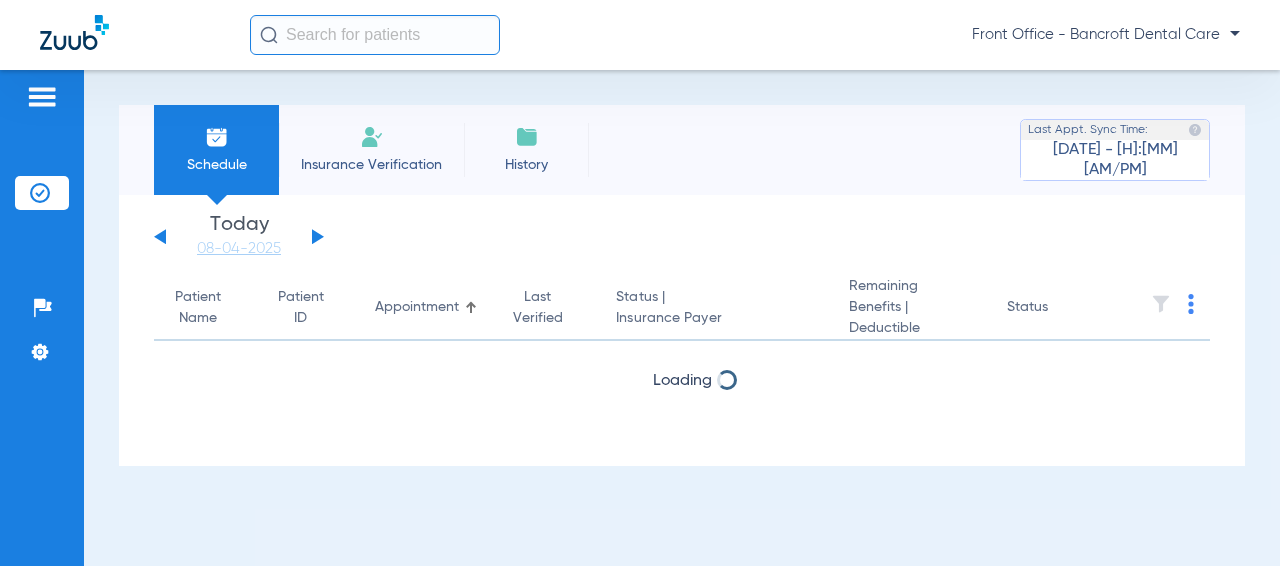 click 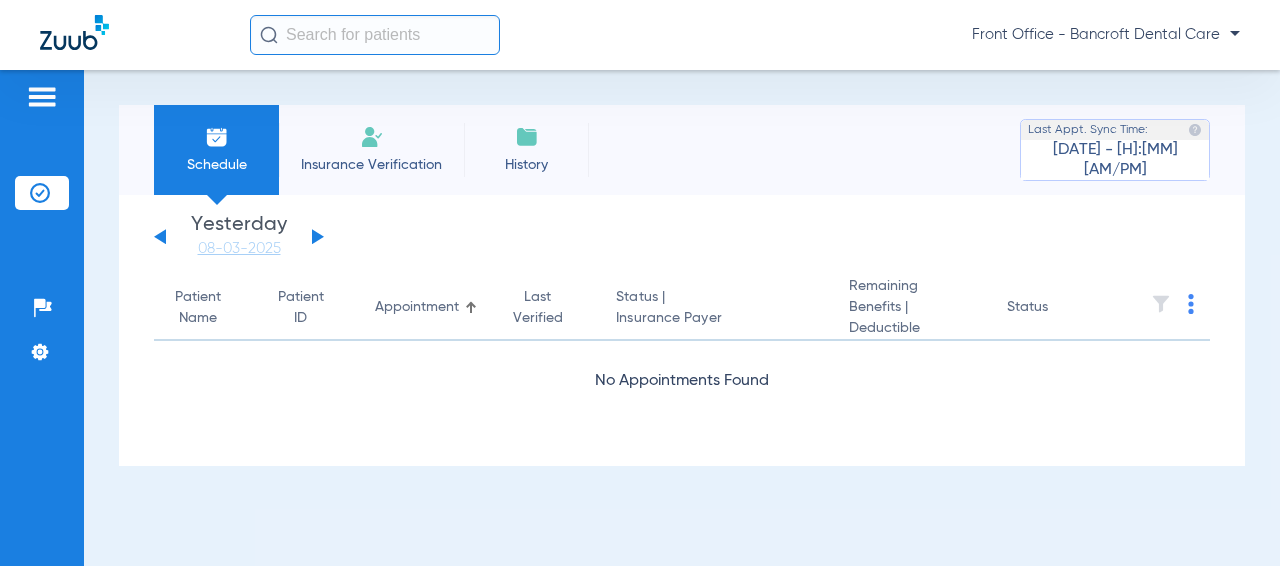click 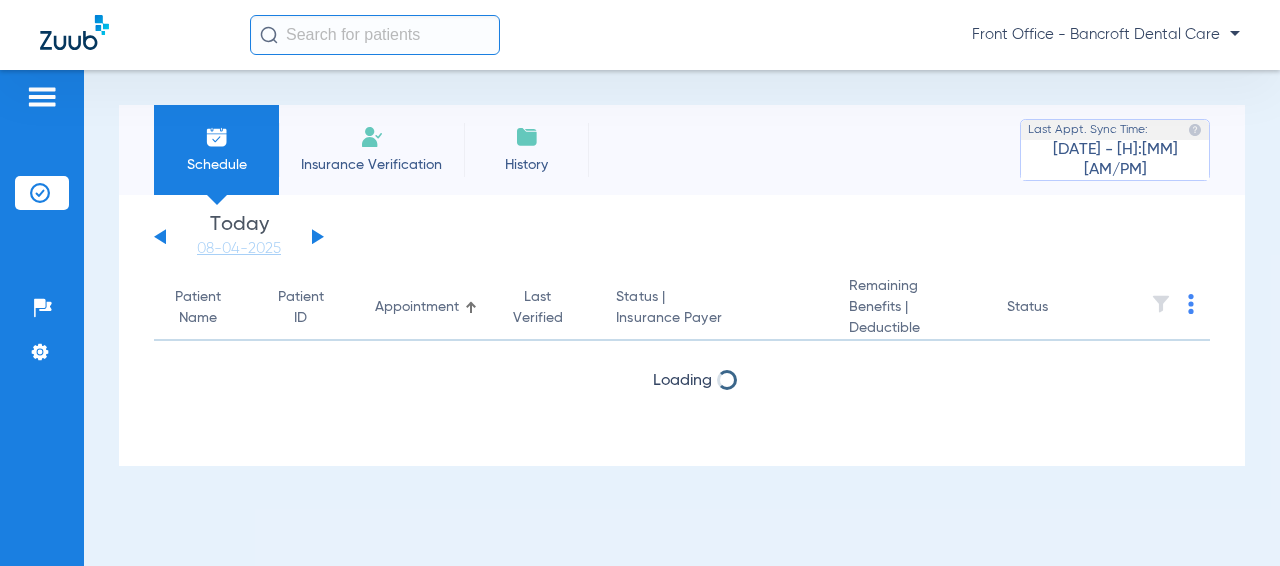 click 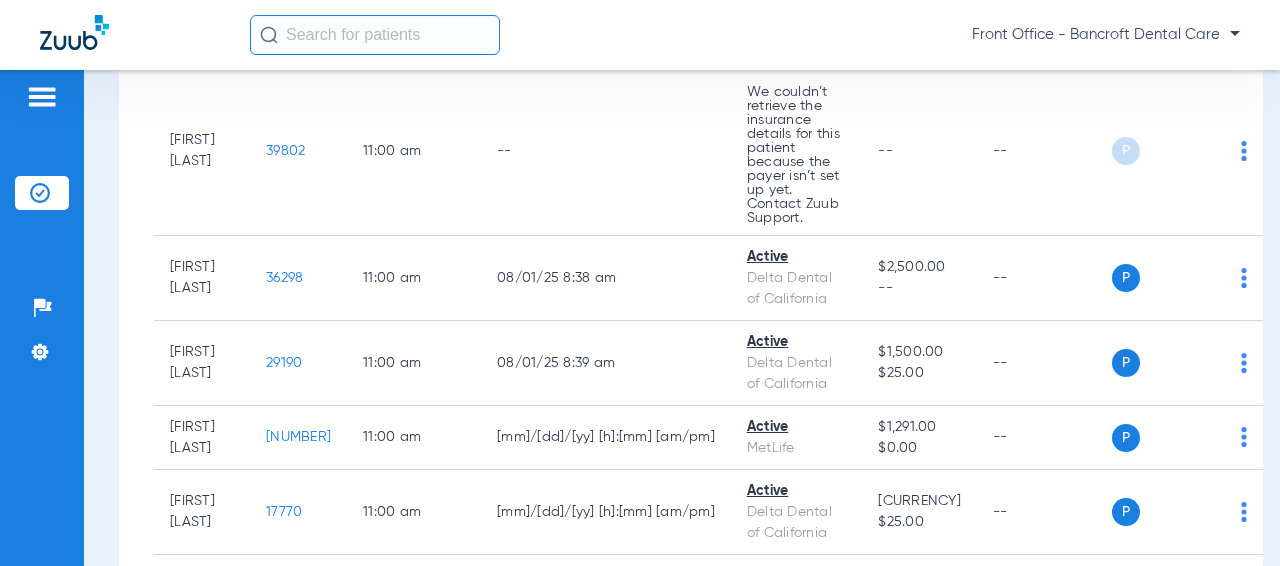 scroll, scrollTop: 3100, scrollLeft: 0, axis: vertical 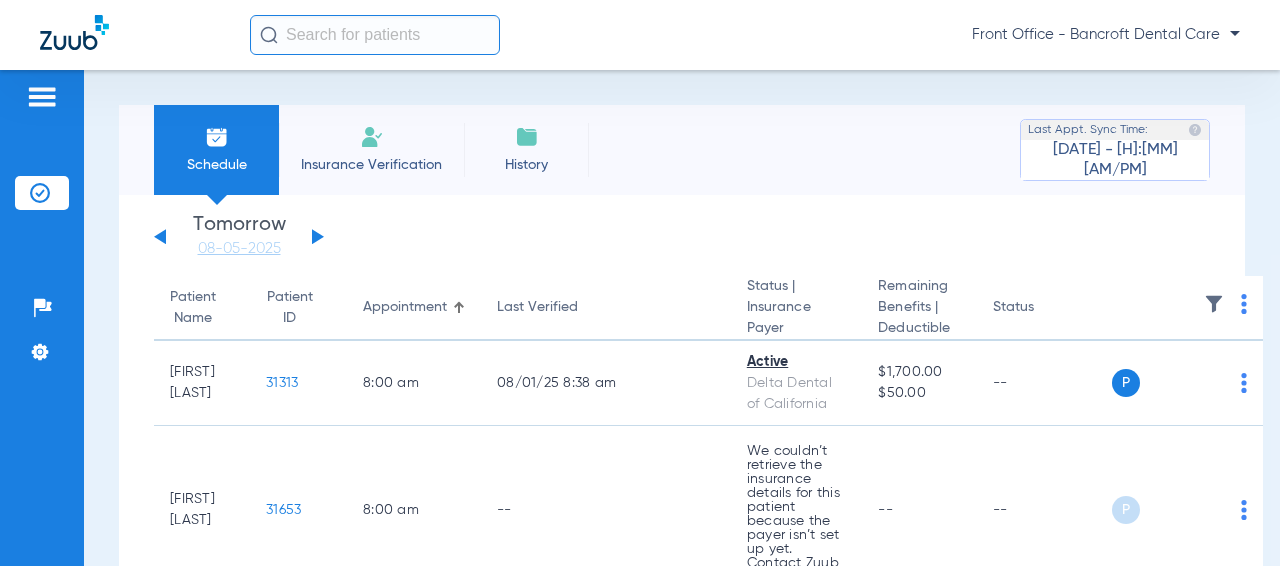 click 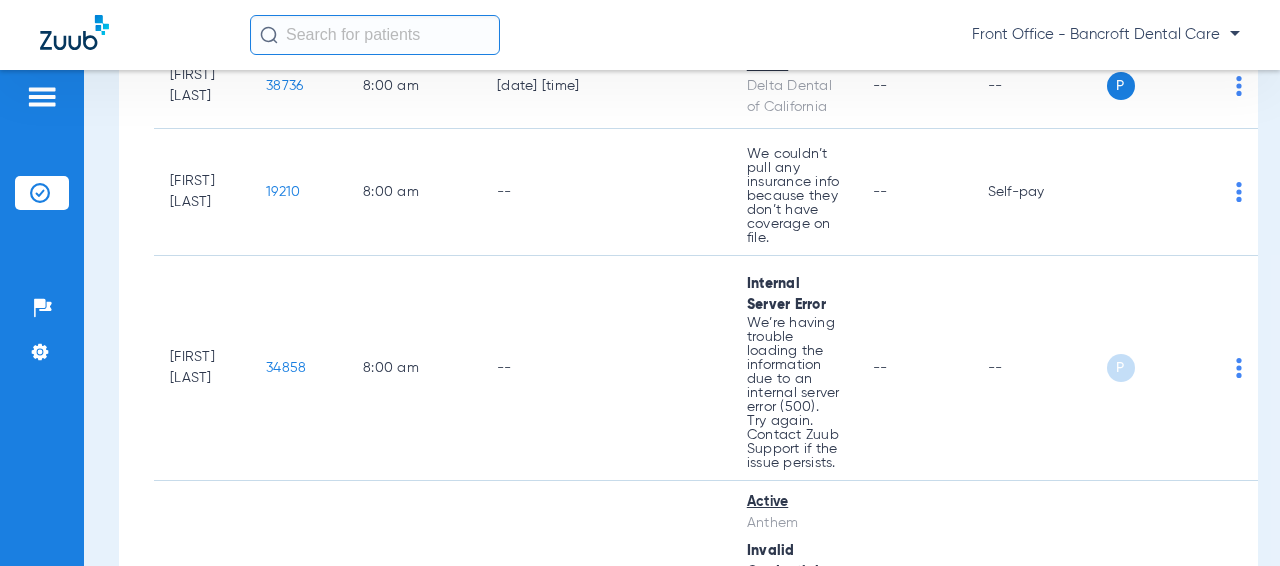 scroll, scrollTop: 400, scrollLeft: 0, axis: vertical 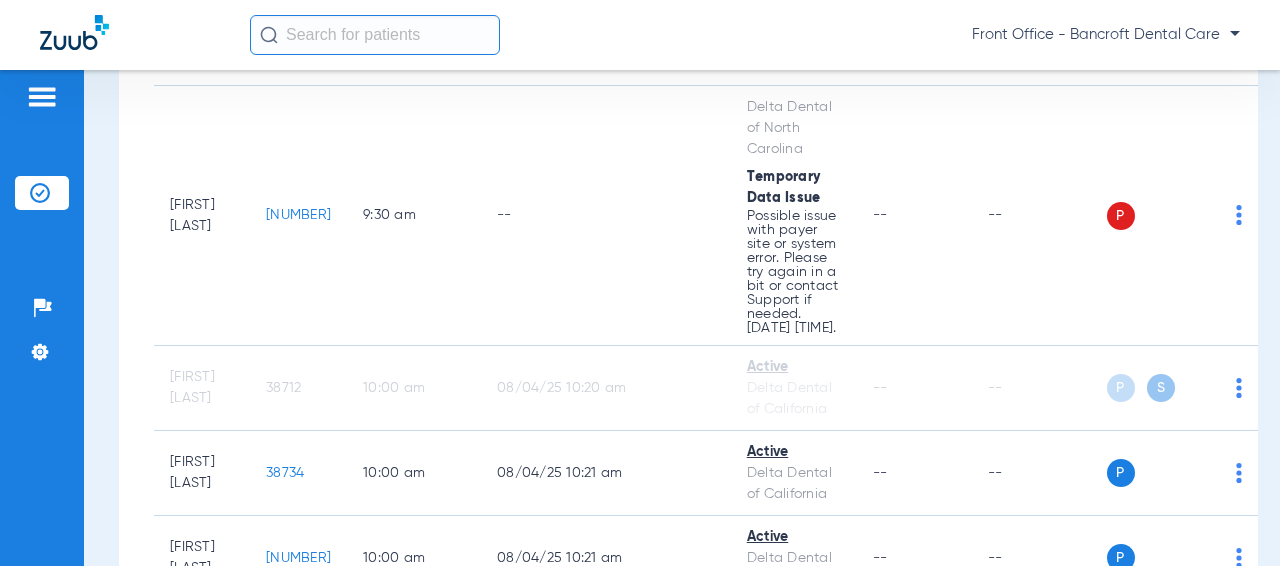 drag, startPoint x: 622, startPoint y: 393, endPoint x: 540, endPoint y: 305, distance: 120.283 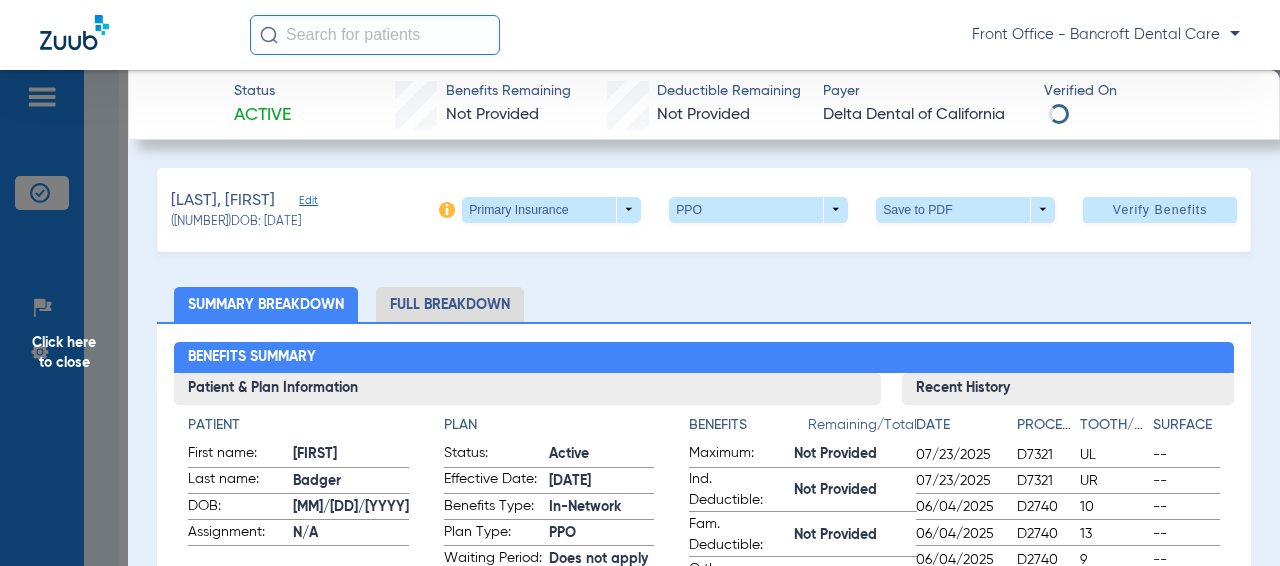 click on "Click here to close" 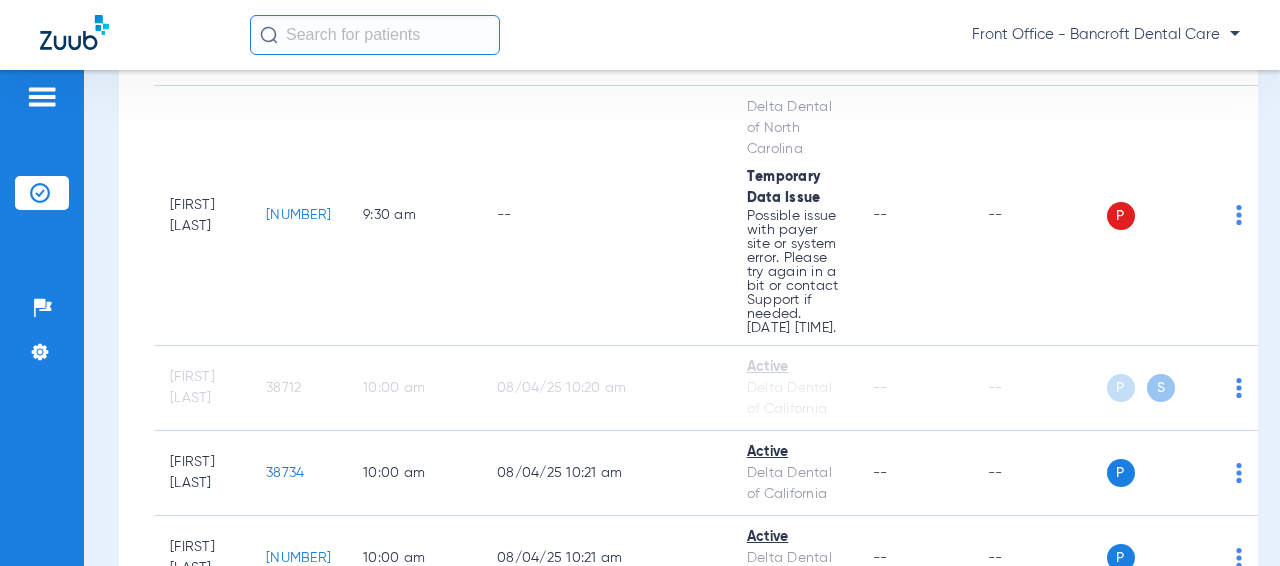 click on "38712" 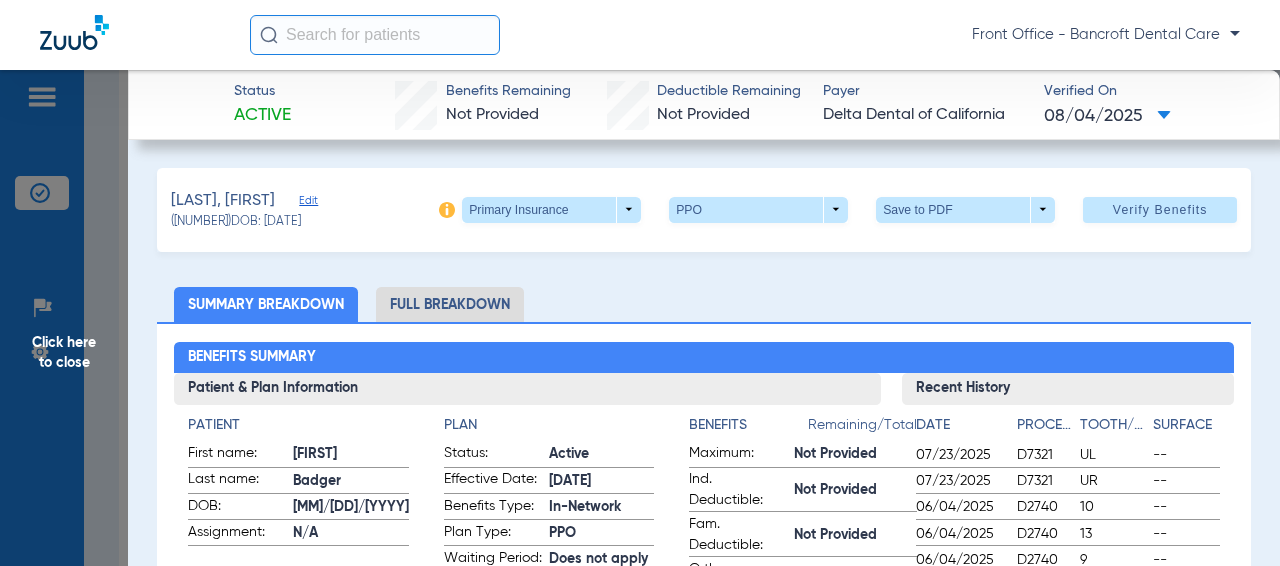 click 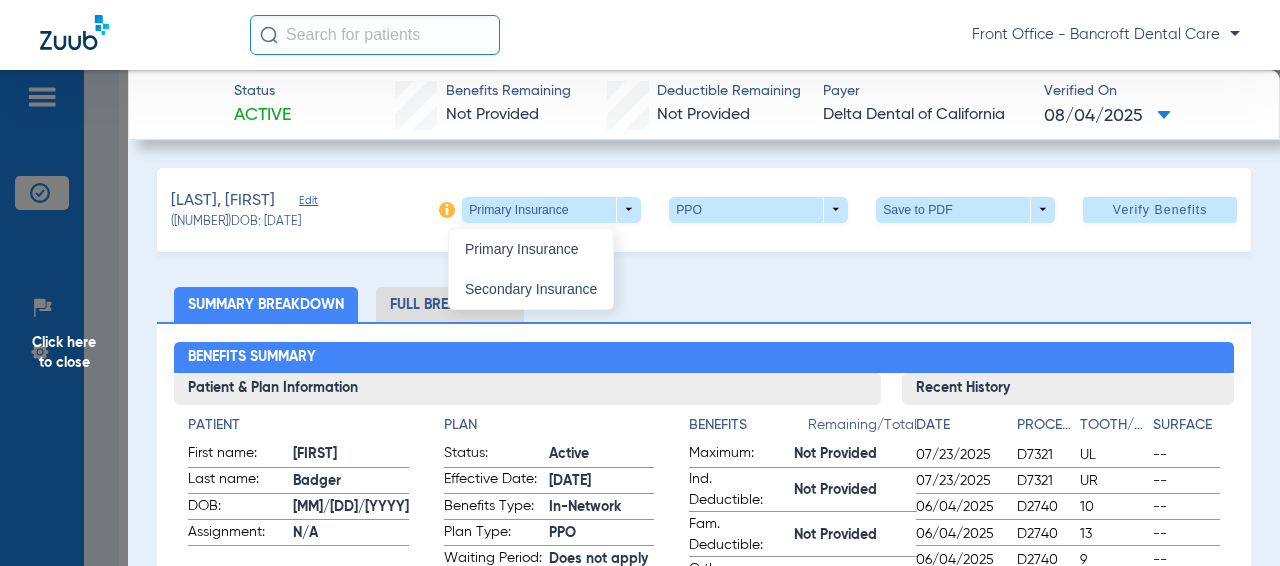 click on "Secondary Insurance" at bounding box center (531, 289) 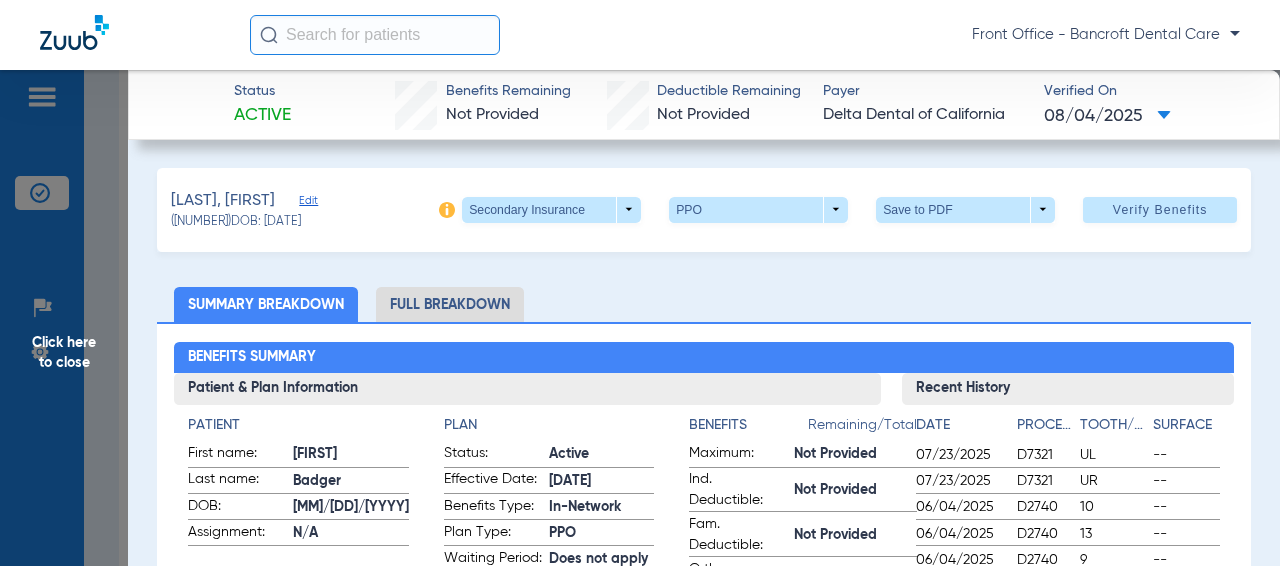 click on "Click here to close" 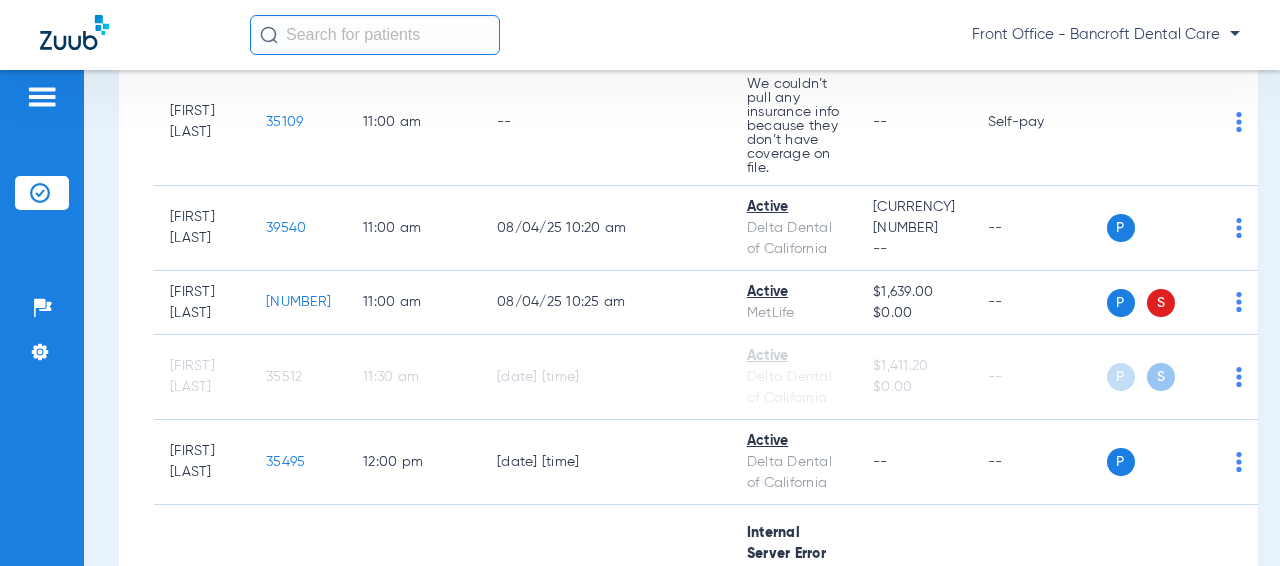 scroll, scrollTop: 2700, scrollLeft: 0, axis: vertical 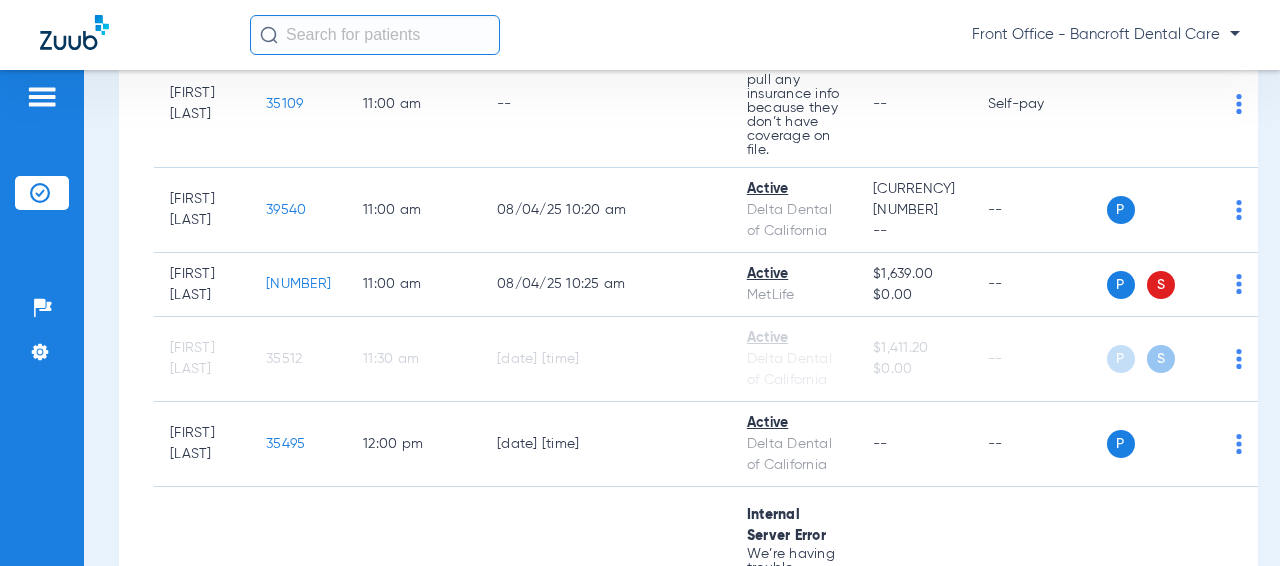 click on "[NUMBER]" 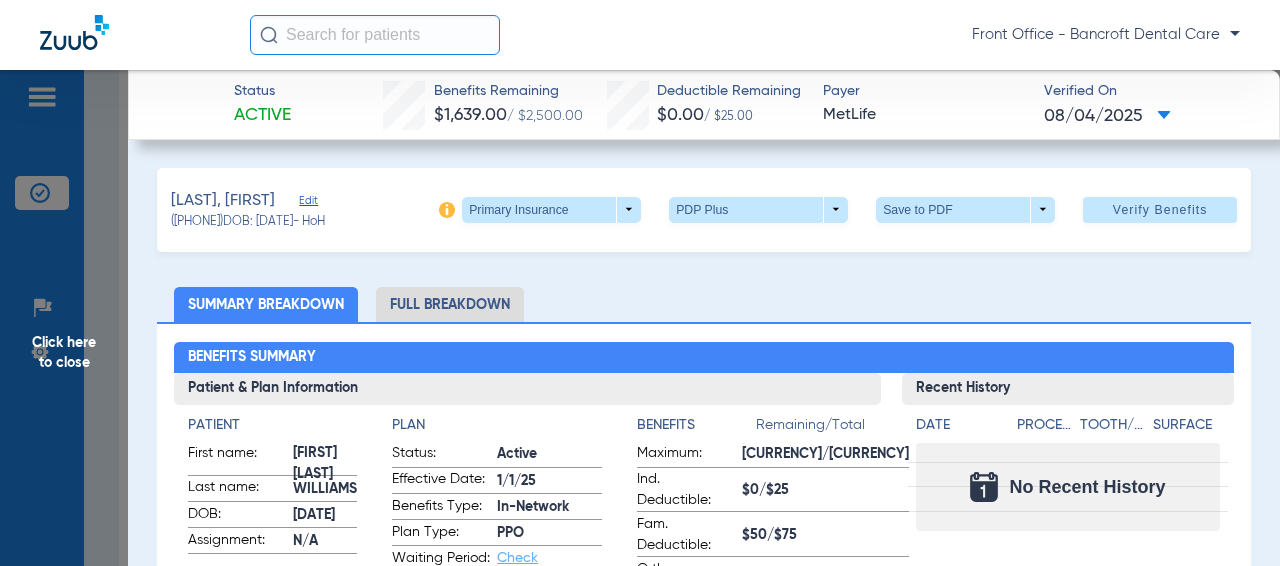 click 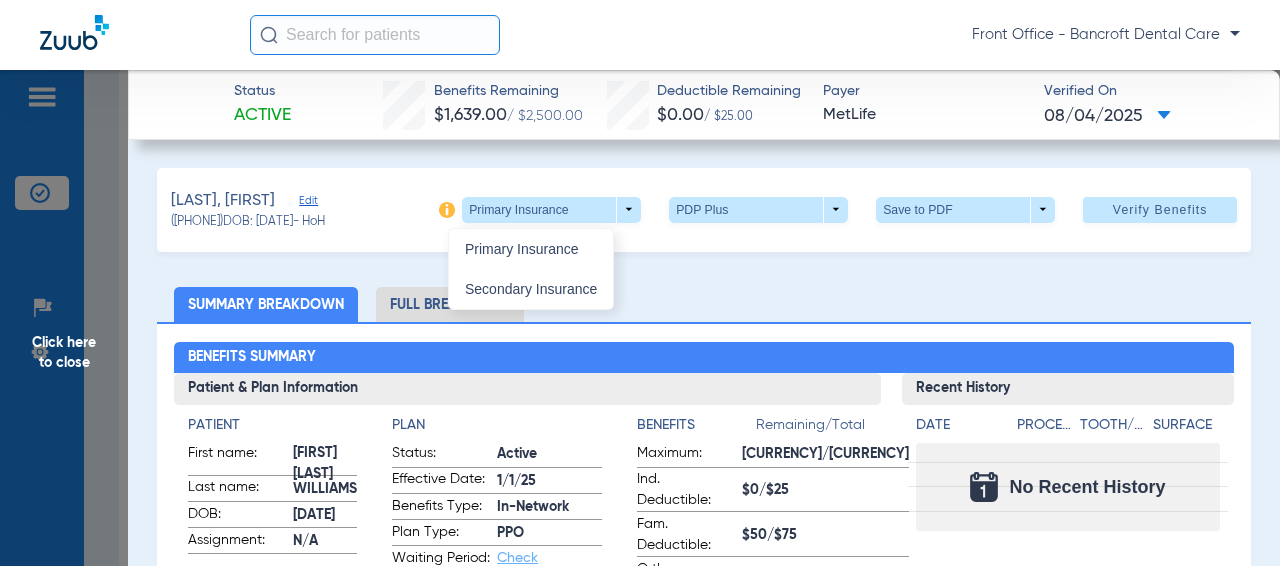 click on "Secondary Insurance" at bounding box center [531, 289] 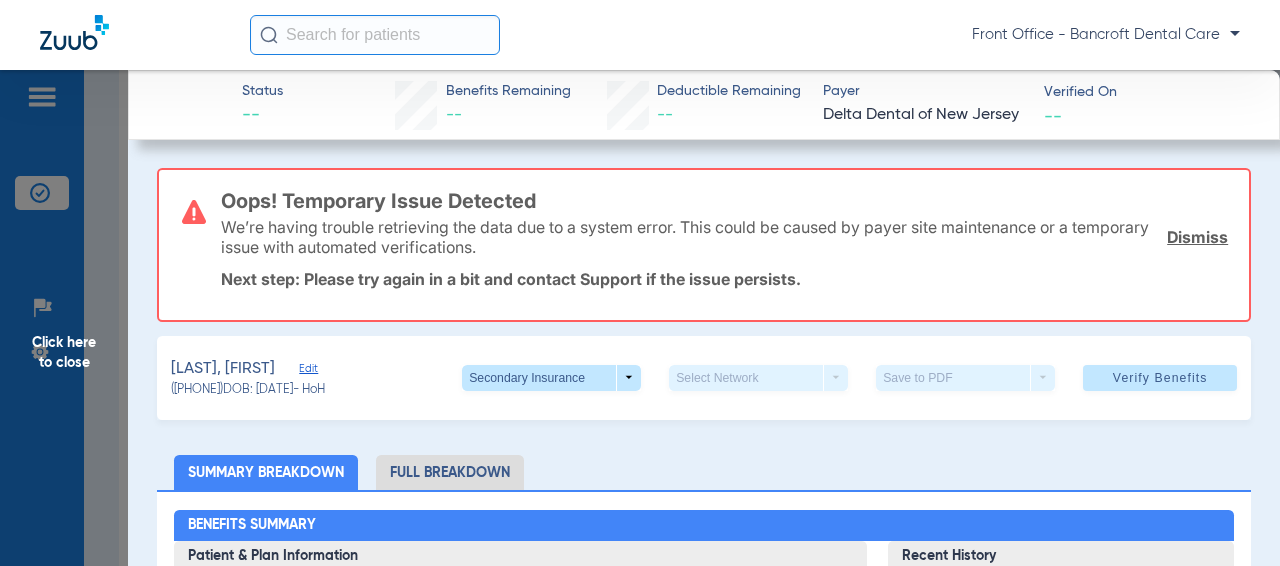 click on "Click here to close" 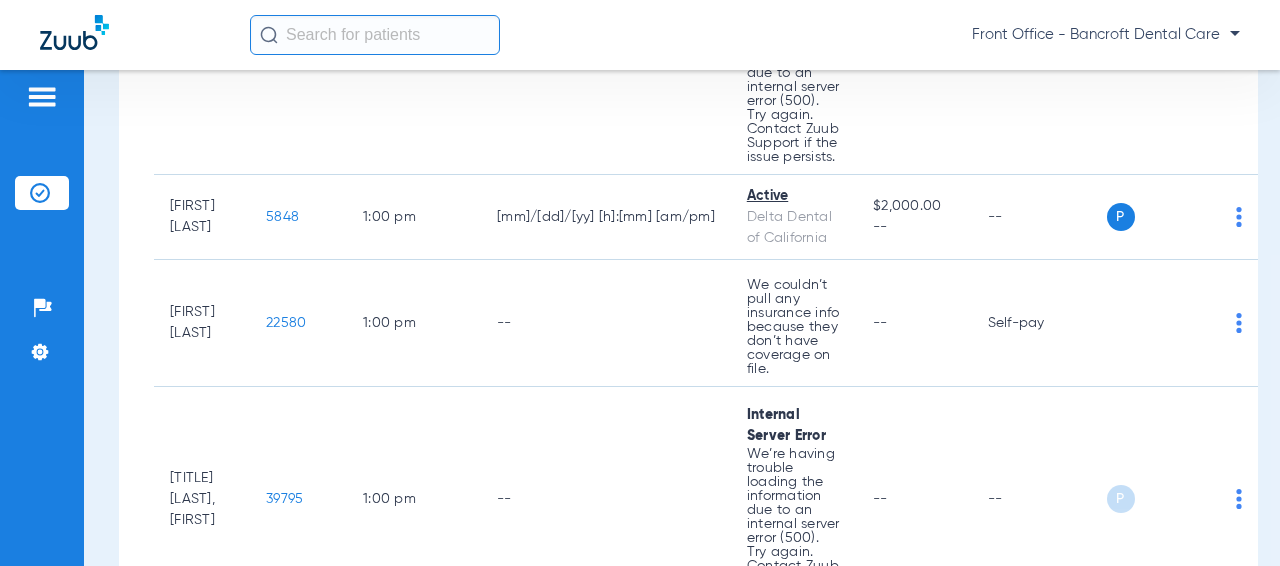 scroll, scrollTop: 4500, scrollLeft: 0, axis: vertical 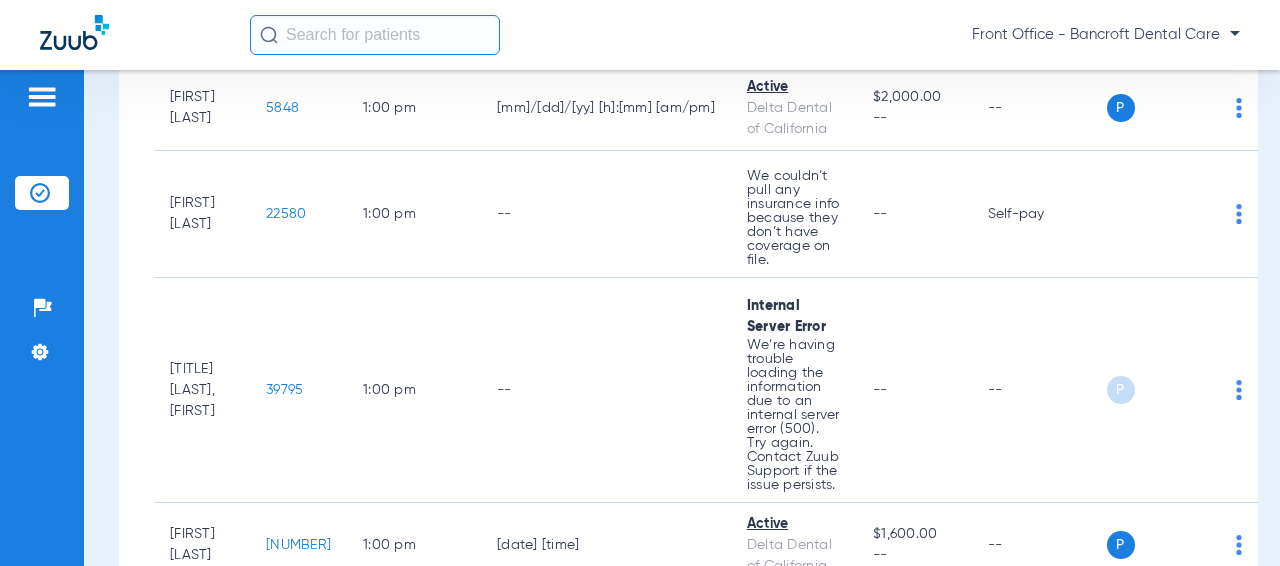 click on "39795" 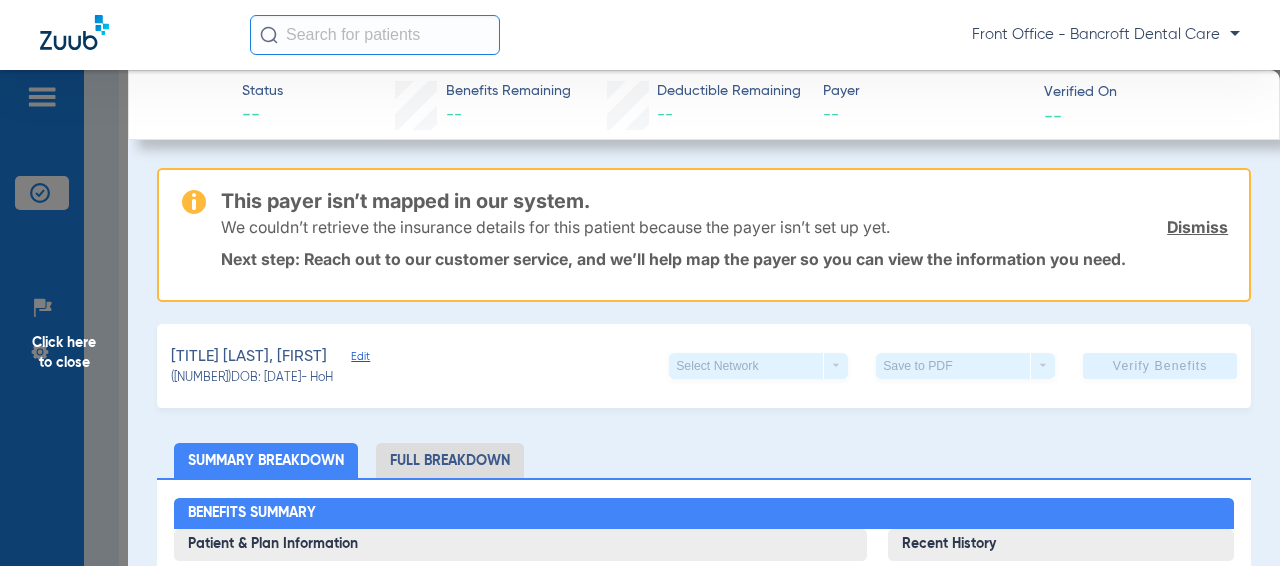 click on "Click here to close" 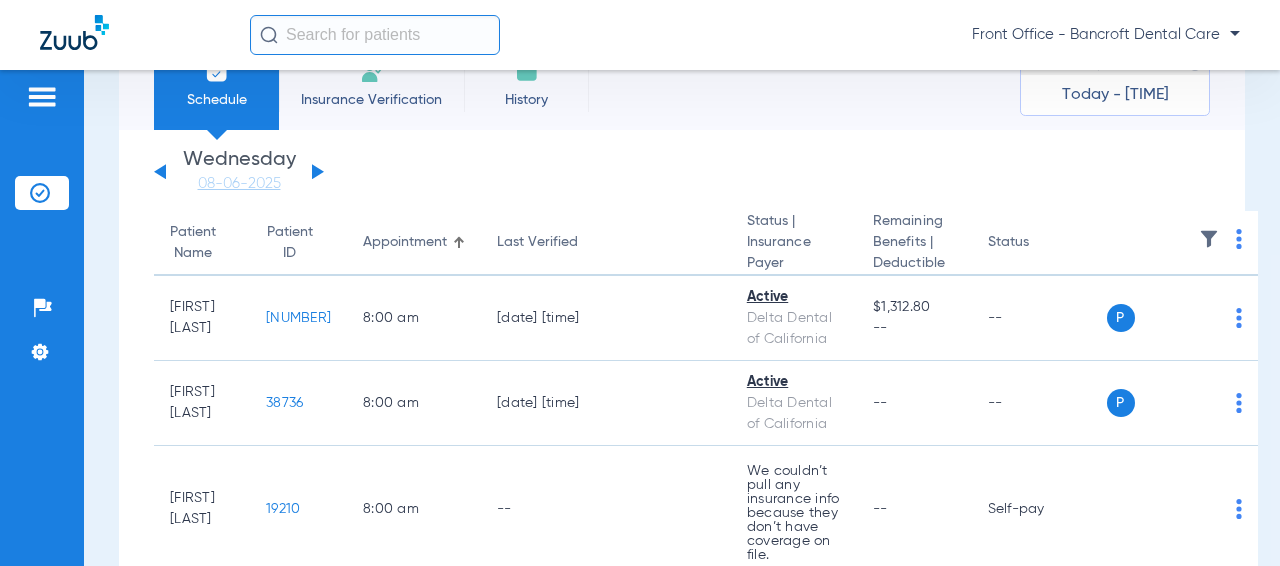 scroll, scrollTop: 0, scrollLeft: 0, axis: both 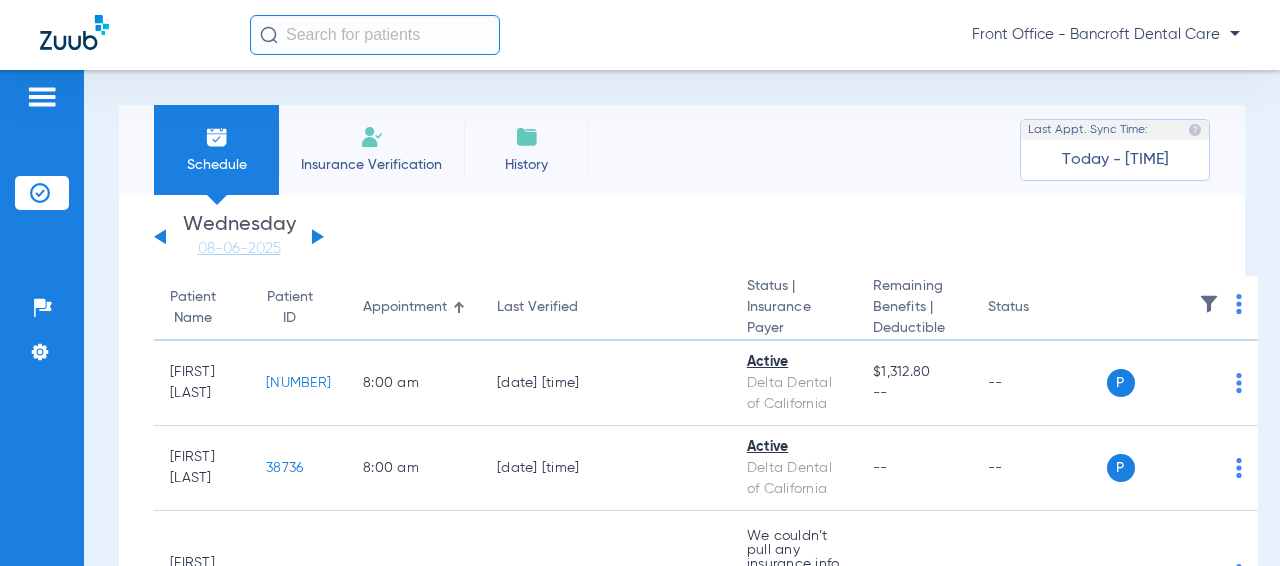 click 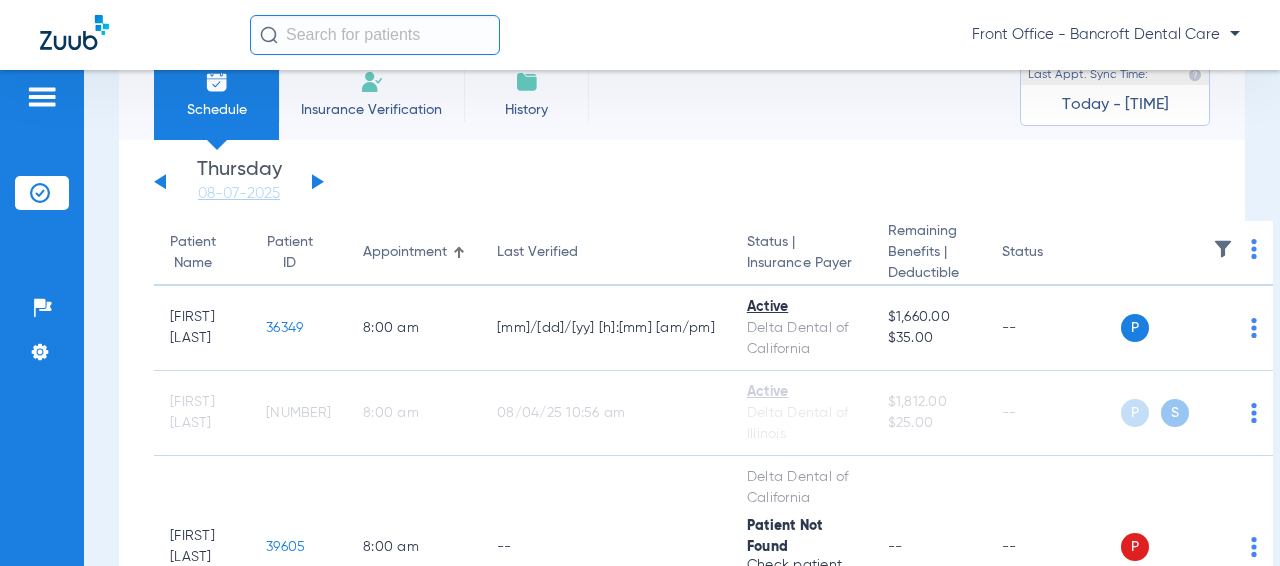 scroll, scrollTop: 0, scrollLeft: 0, axis: both 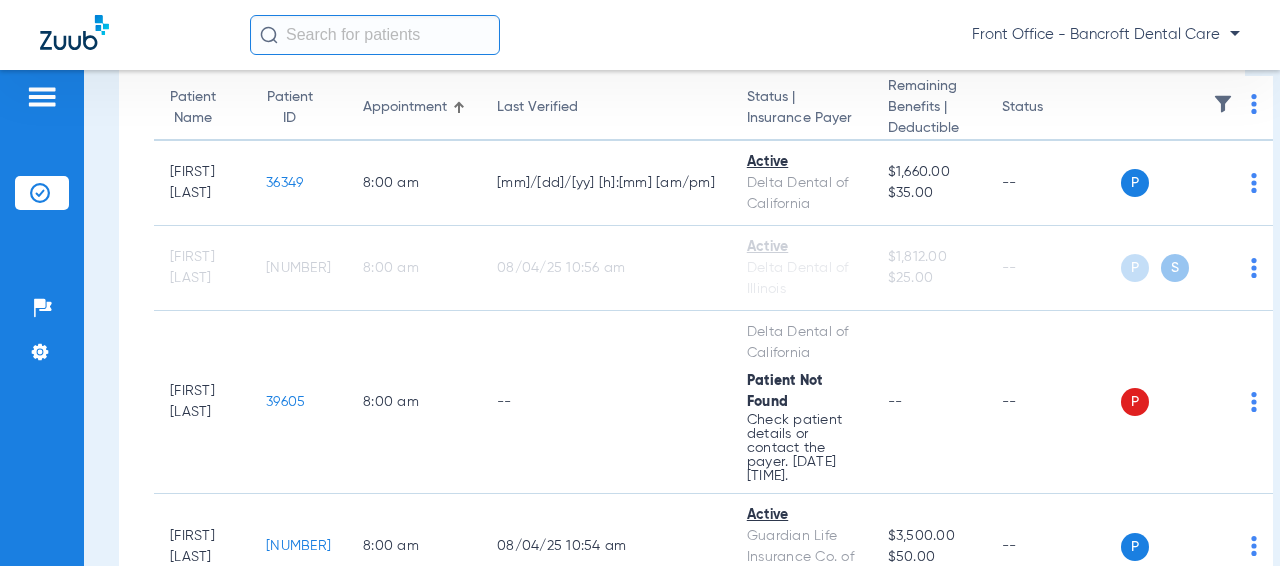 click on "[NUMBER]" 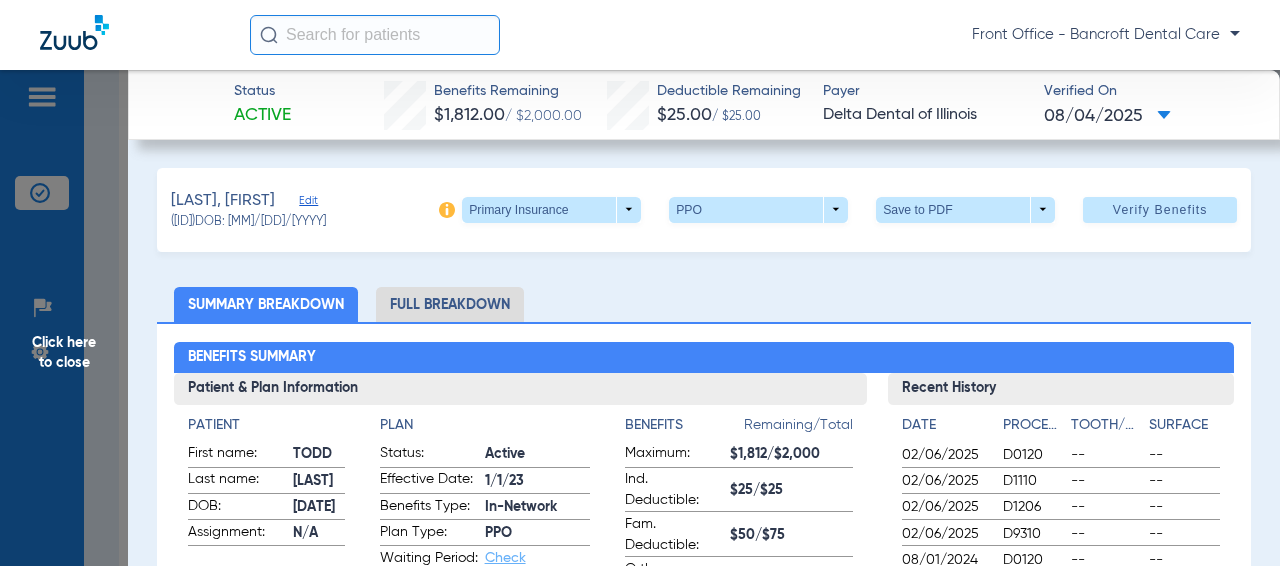 click 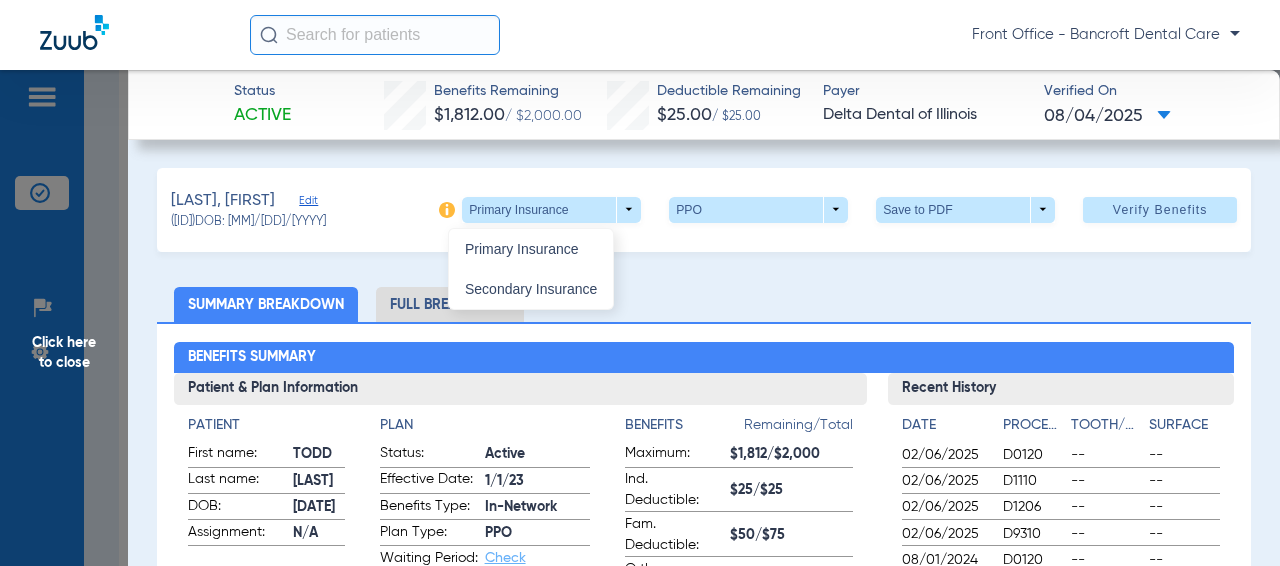 click on "Secondary Insurance" at bounding box center (531, 289) 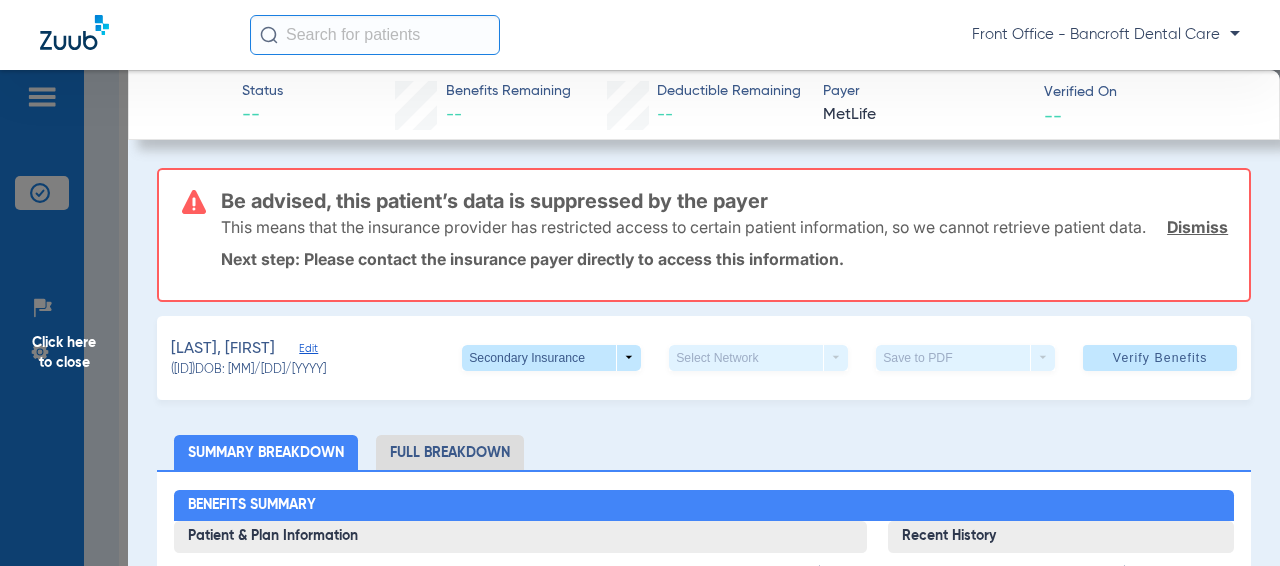 scroll, scrollTop: 100, scrollLeft: 0, axis: vertical 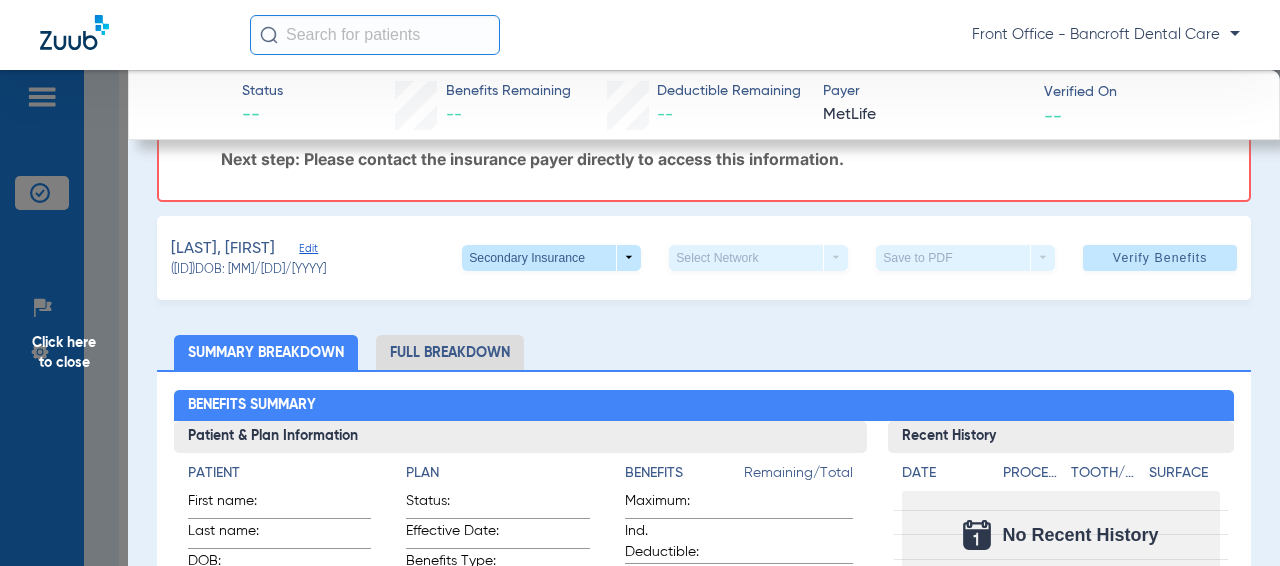 click on "Click here to close" 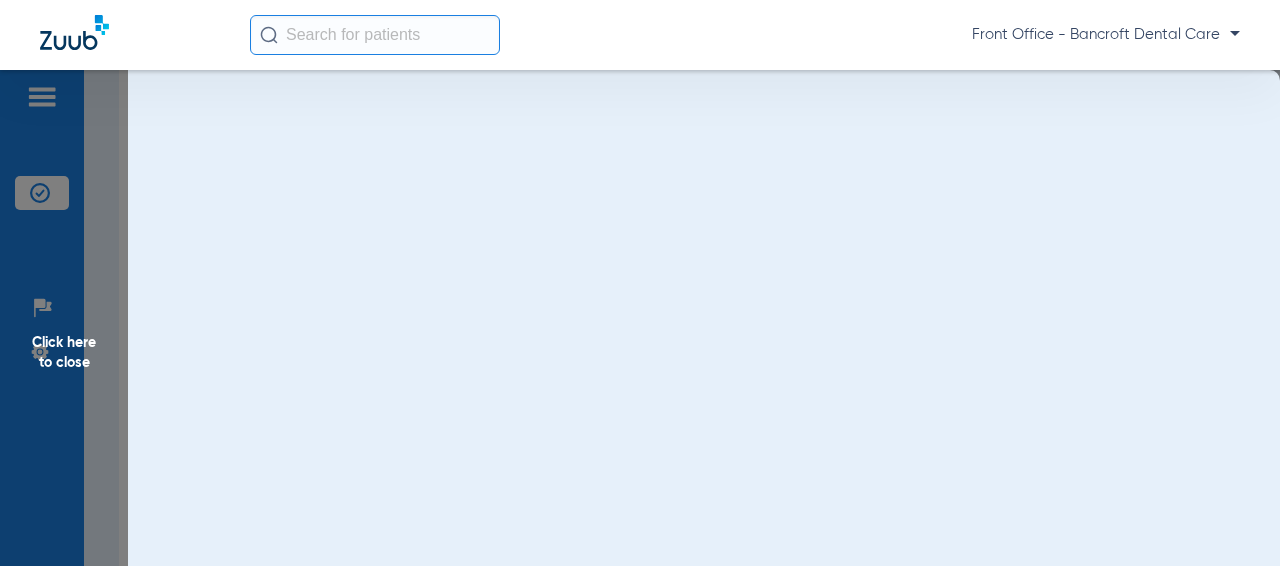 scroll, scrollTop: 0, scrollLeft: 0, axis: both 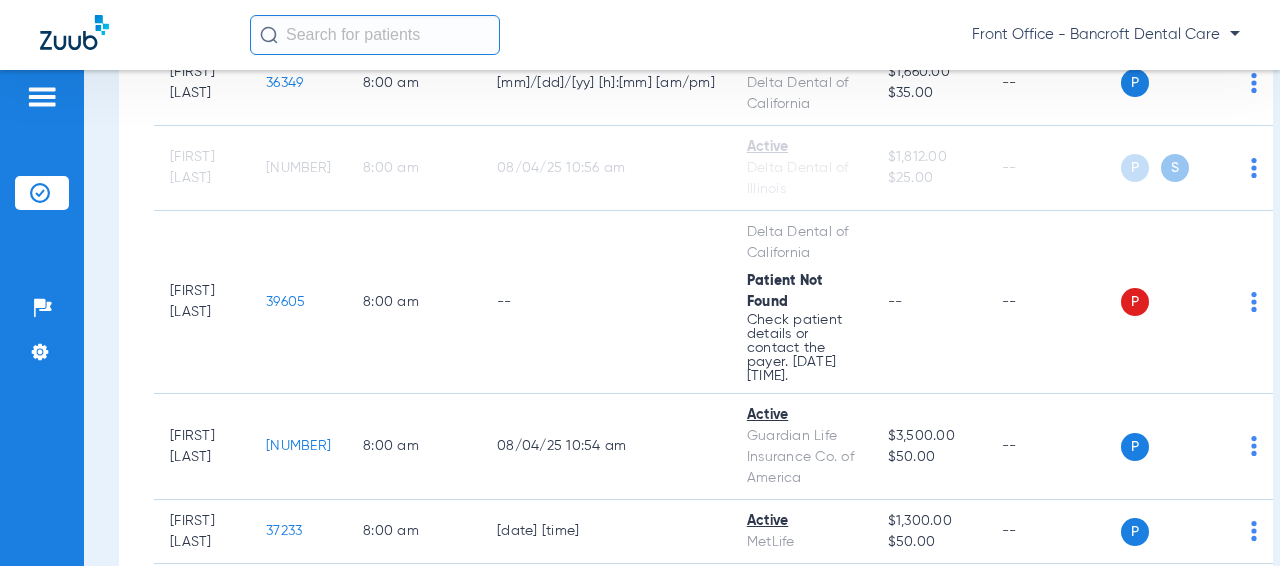click on "39605" 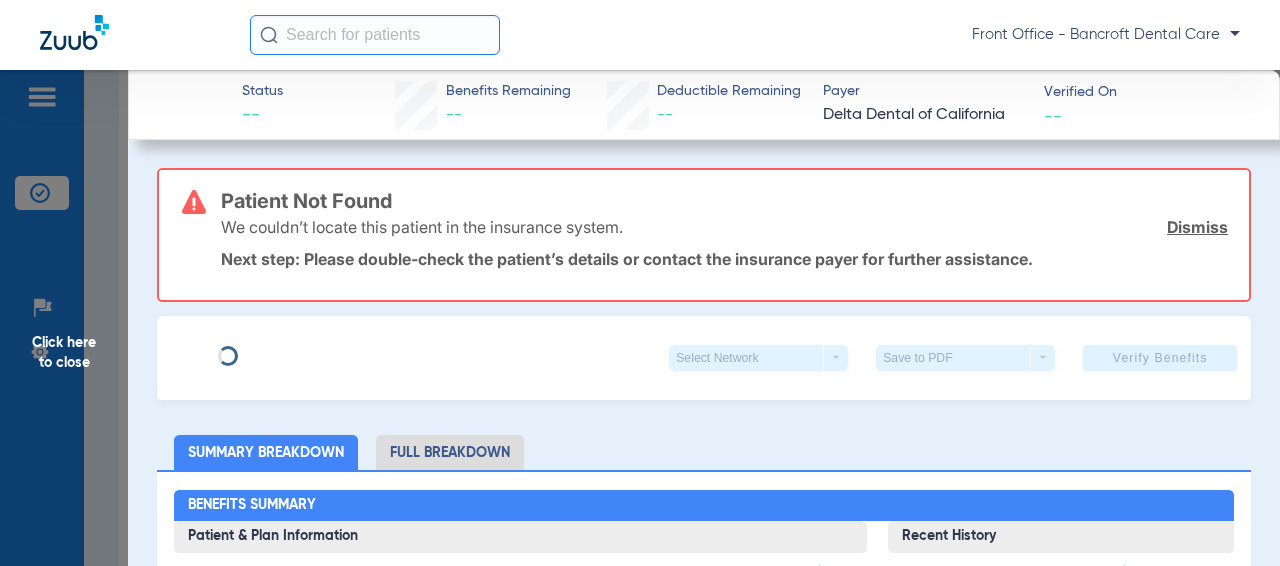 type on "[FIRST]" 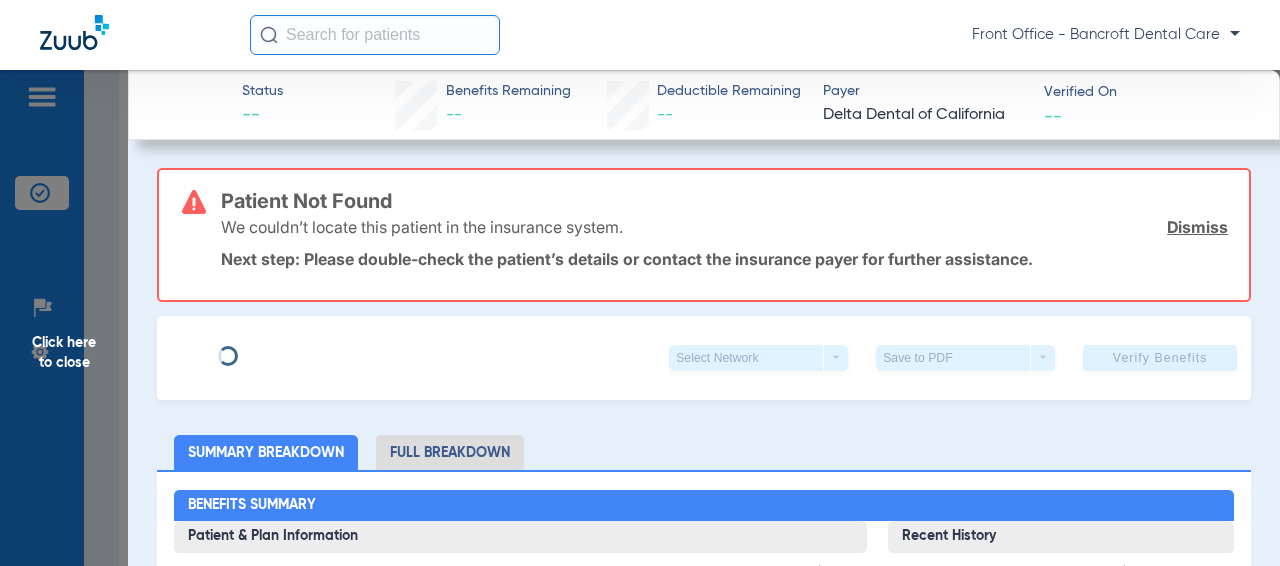 type on "Meeks" 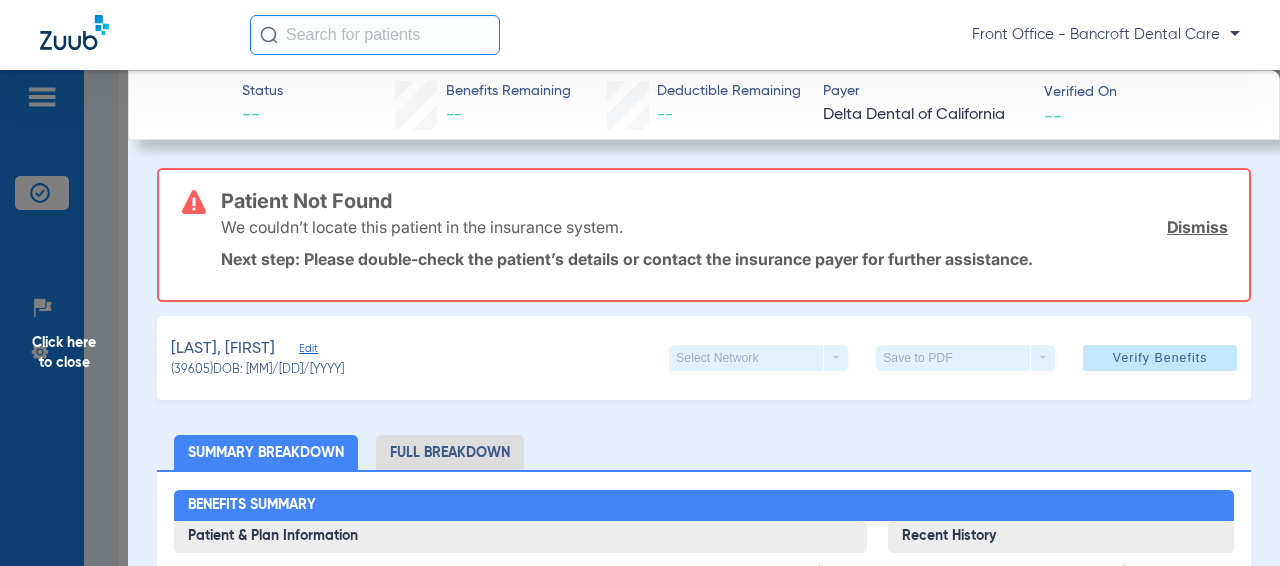 click on "Edit" 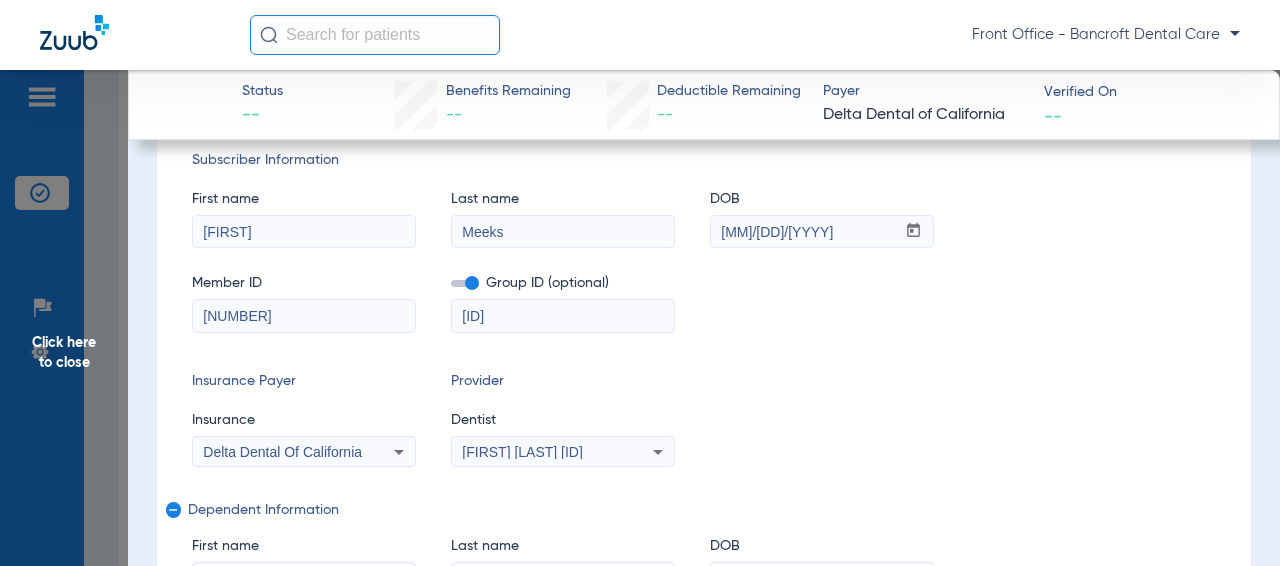 scroll, scrollTop: 300, scrollLeft: 0, axis: vertical 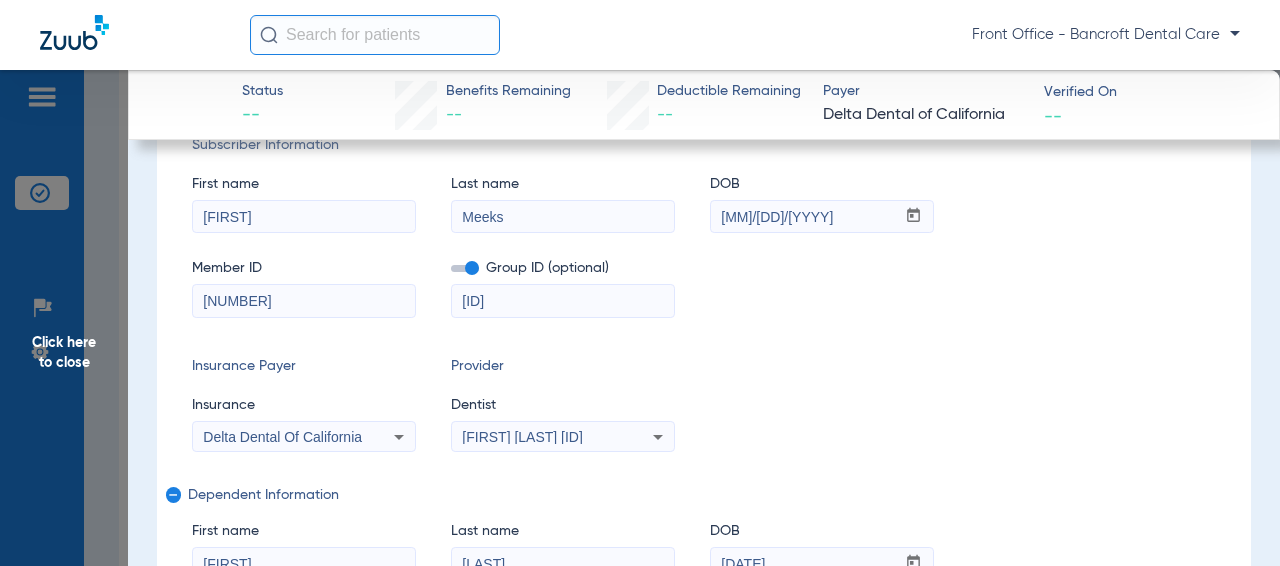 drag, startPoint x: 511, startPoint y: 294, endPoint x: 448, endPoint y: 293, distance: 63.007935 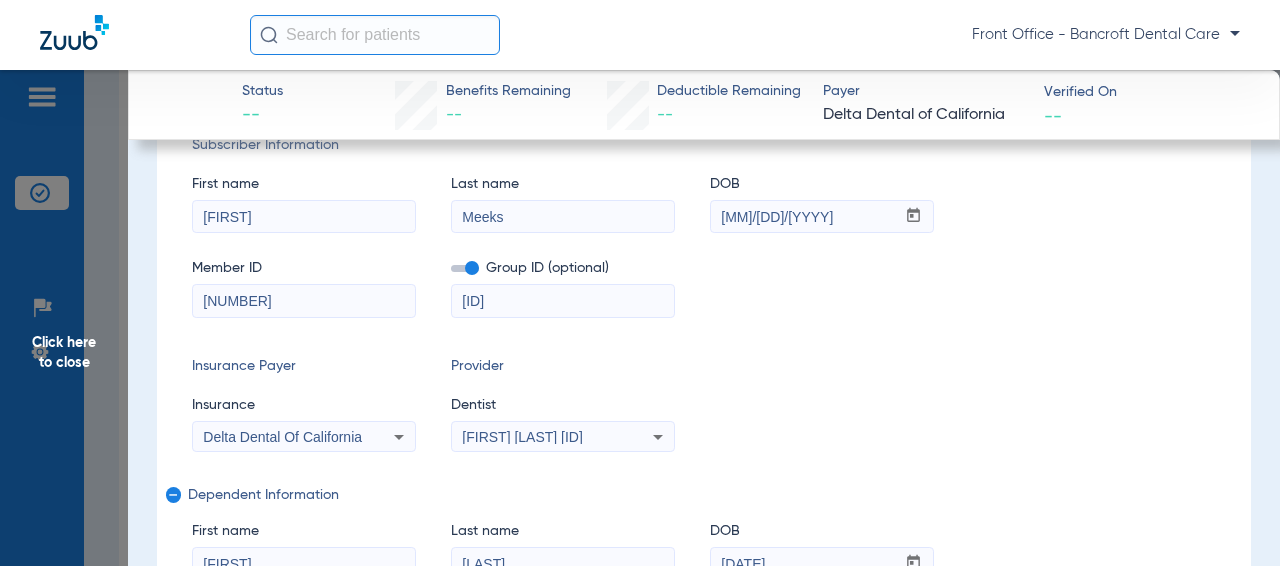 paste on "-" 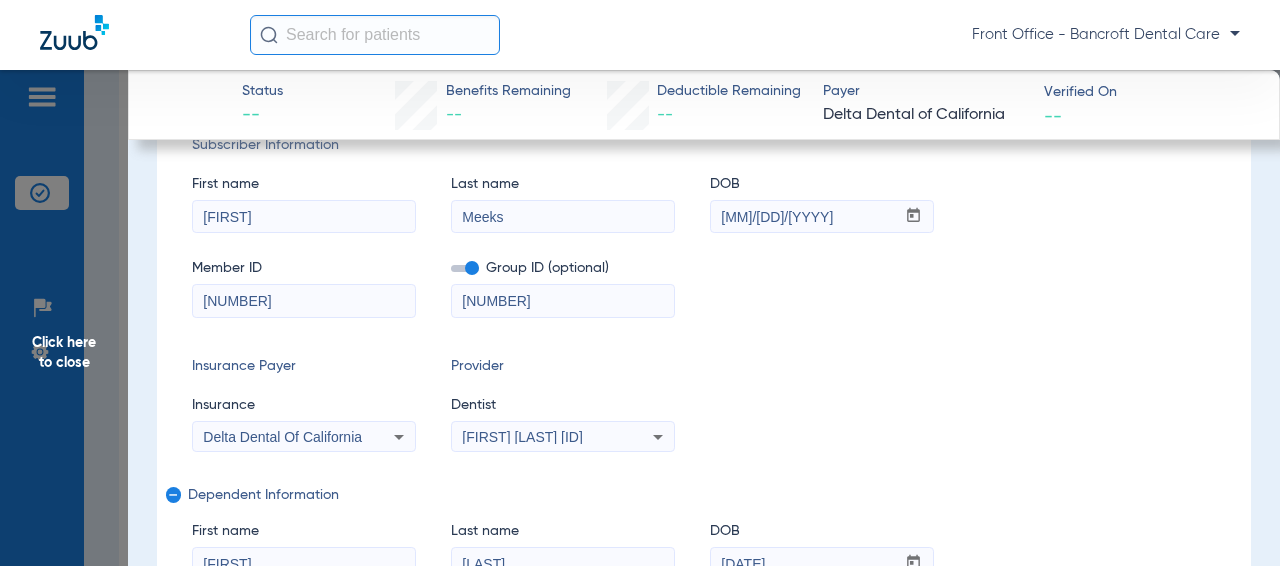 type on "[NUMBER]" 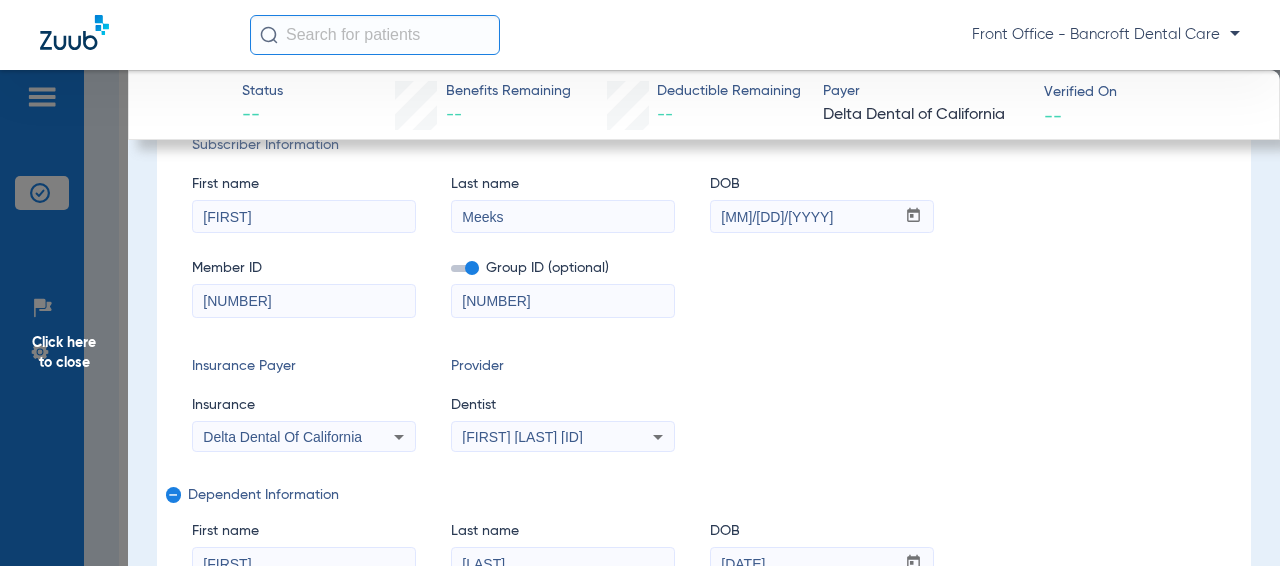 click on "Click here to close Status --  Benefits Remaining   --   Deductible Remaining   --  Payer Delta Dental of California  Verified On
--   Patient Not Found  We couldn’t locate this patient in the insurance system.  Dismiss  Next step: Please double-check the patient’s details or contact the insurance payer for further assistance.  O-Meeks, Christina   Close   ([ID])   DOB: [DATE]   Select Network  arrow_drop_down  Save to PDF  arrow_drop_down  Verify Benefits   Subscriber Information   First name  Christina  Last name  Meeks  DOB  mm / dd / yyyy [DATE]  Member ID  [ID]  Group ID (optional)  00376-04000  Insurance Payer   Insurance
Delta Dental Of California  Provider   Dentist
Parajita Patel-gehle  1700865789  remove   Dependent Information   First name  Christina  Last name  O-Meeks  DOB  mm / dd / yyyy [DATE]  Member ID  same as subscriber [ID]  Summary Breakdown   Full Breakdown  Benefits Summary Patient & Plan Information Patient First name:    Last name:    DOB:    Assignment:" 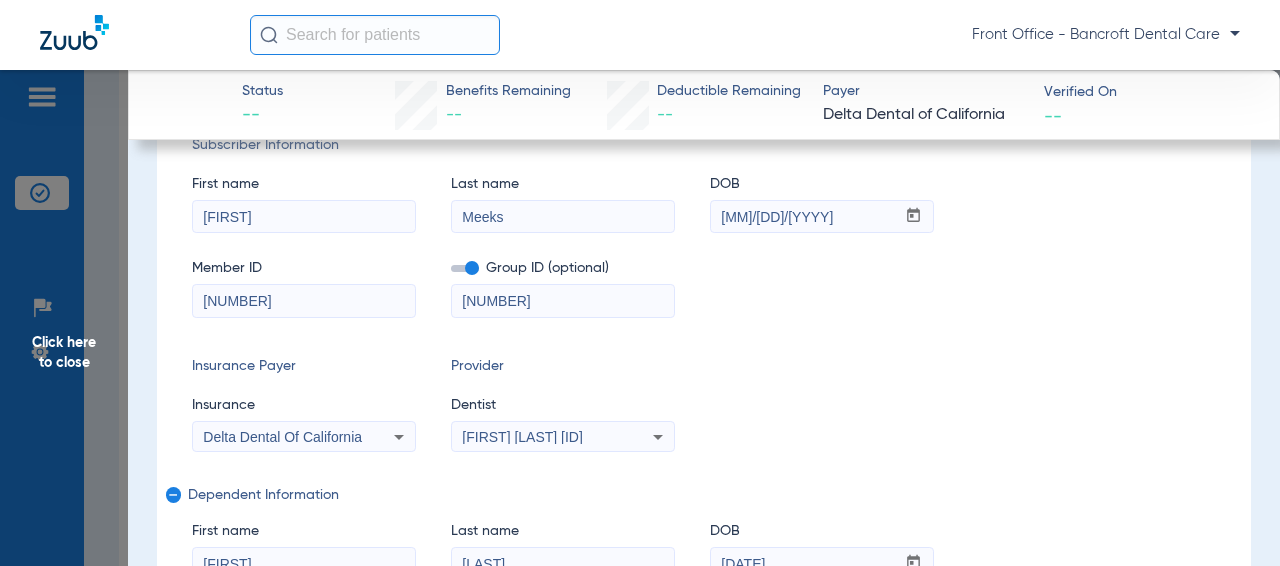 paste on "[PHONE]" 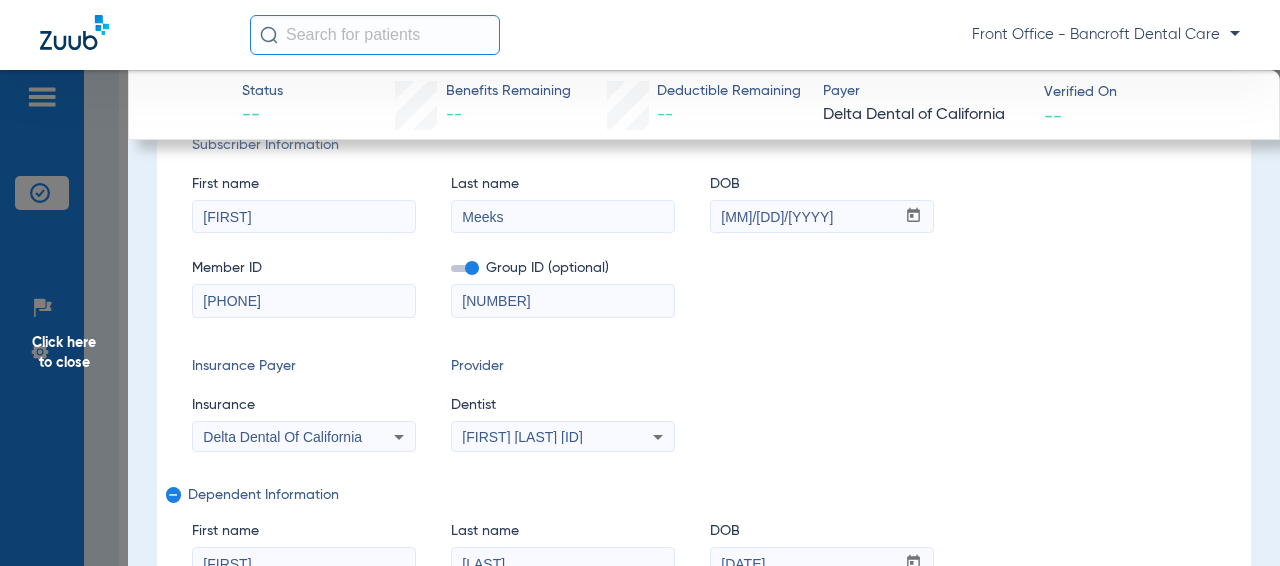 type on "[PHONE]" 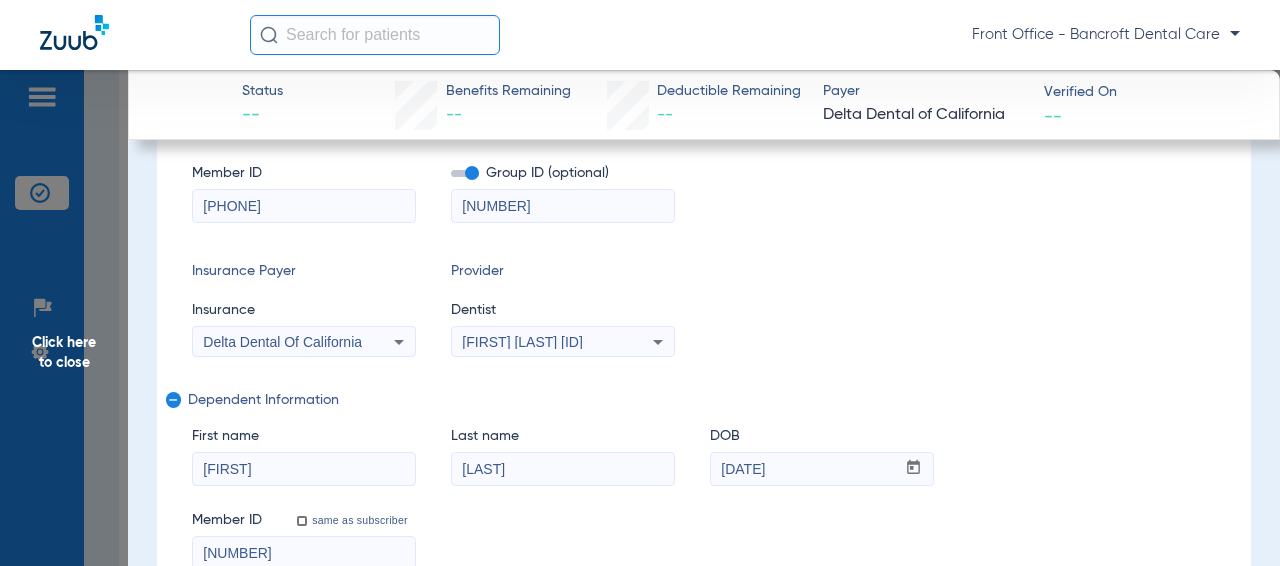 scroll, scrollTop: 500, scrollLeft: 0, axis: vertical 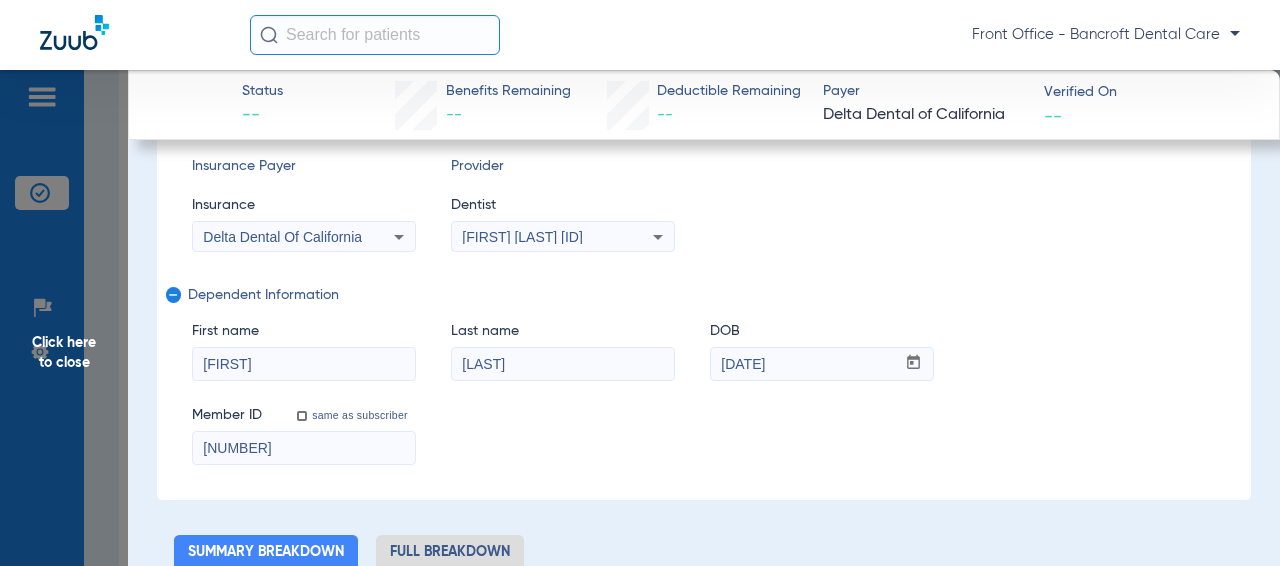 drag, startPoint x: 191, startPoint y: 452, endPoint x: 239, endPoint y: 396, distance: 73.756355 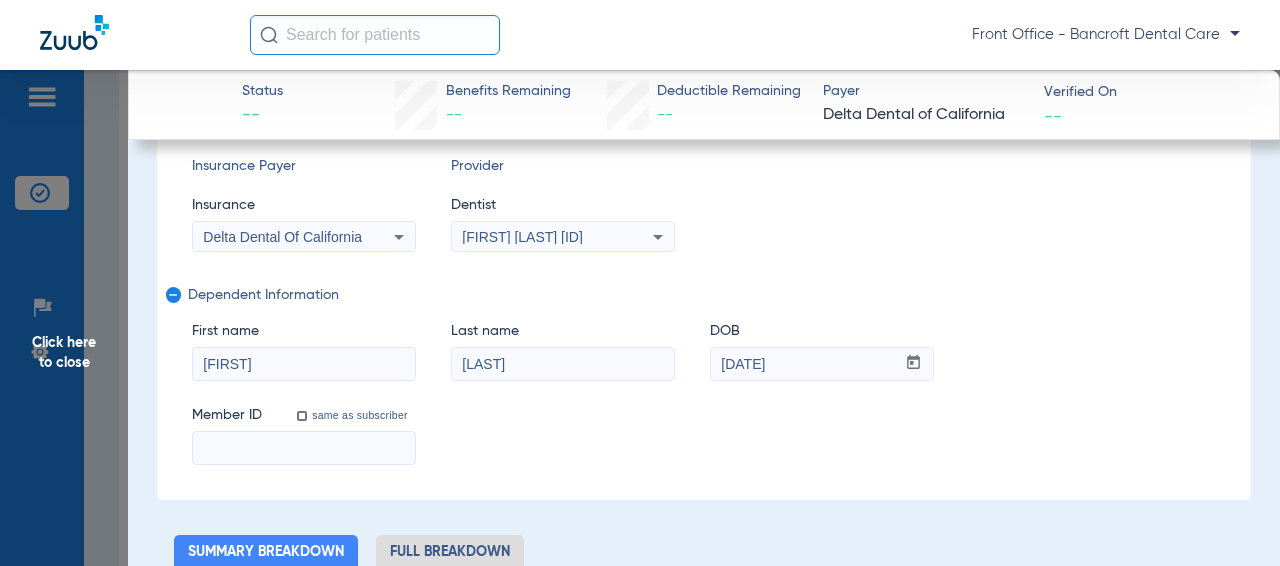 type 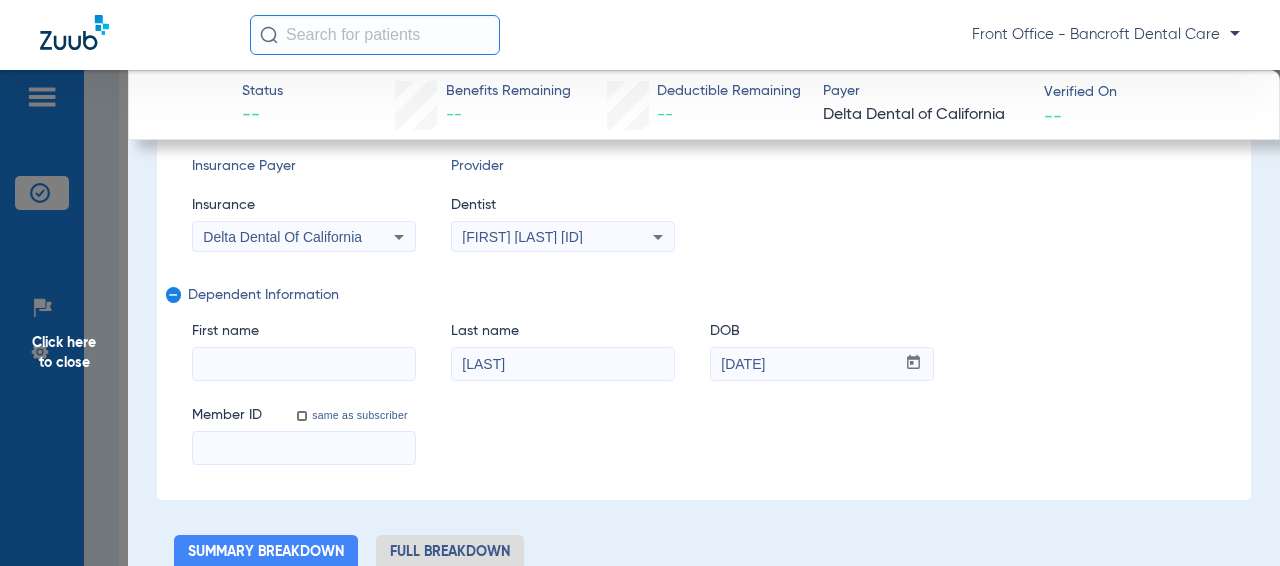 type 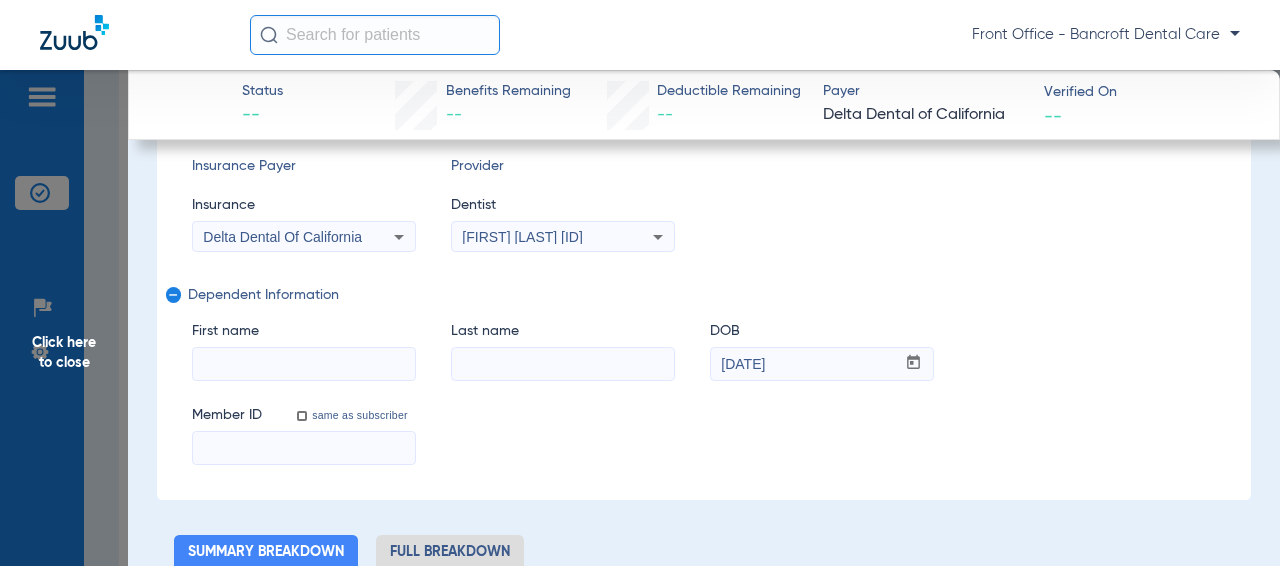 type 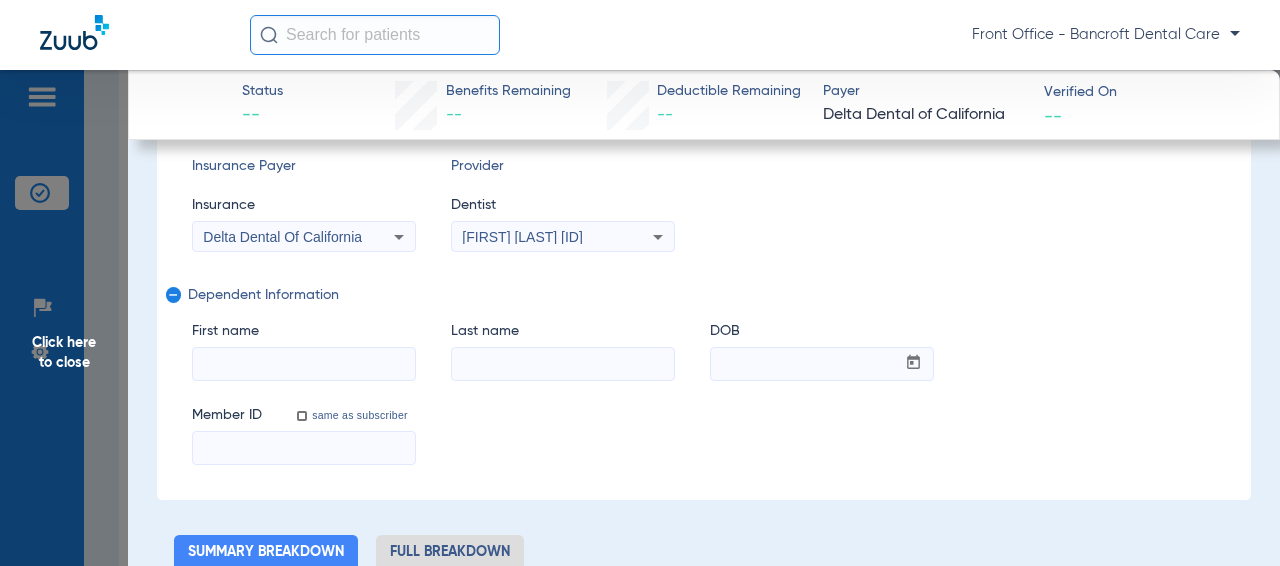 click on "remove" 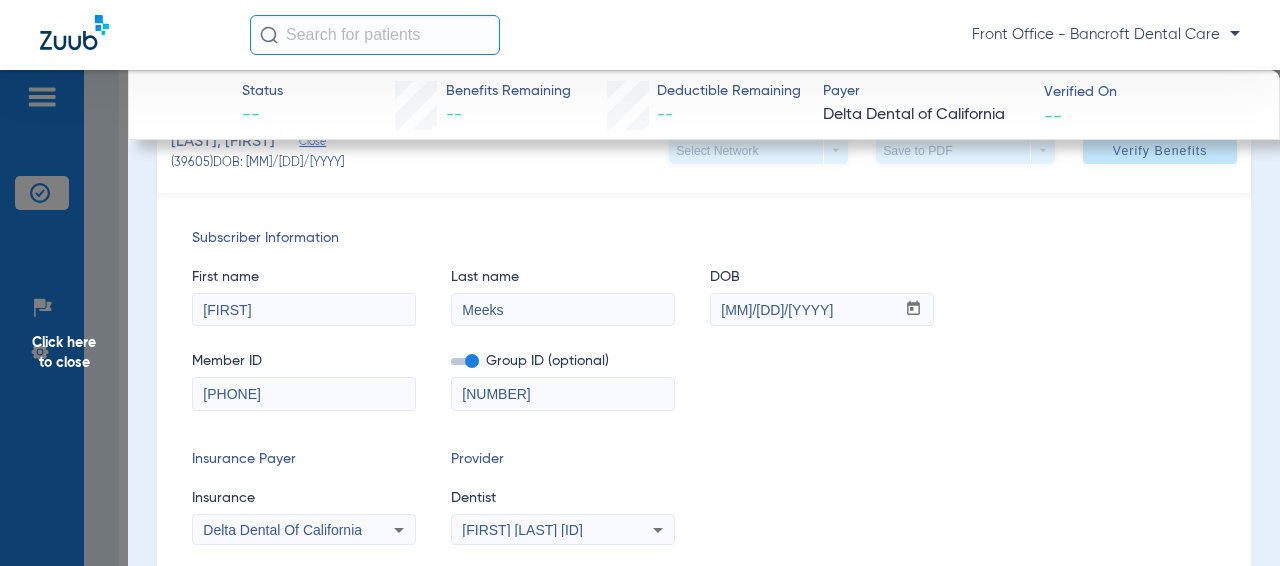 scroll, scrollTop: 200, scrollLeft: 0, axis: vertical 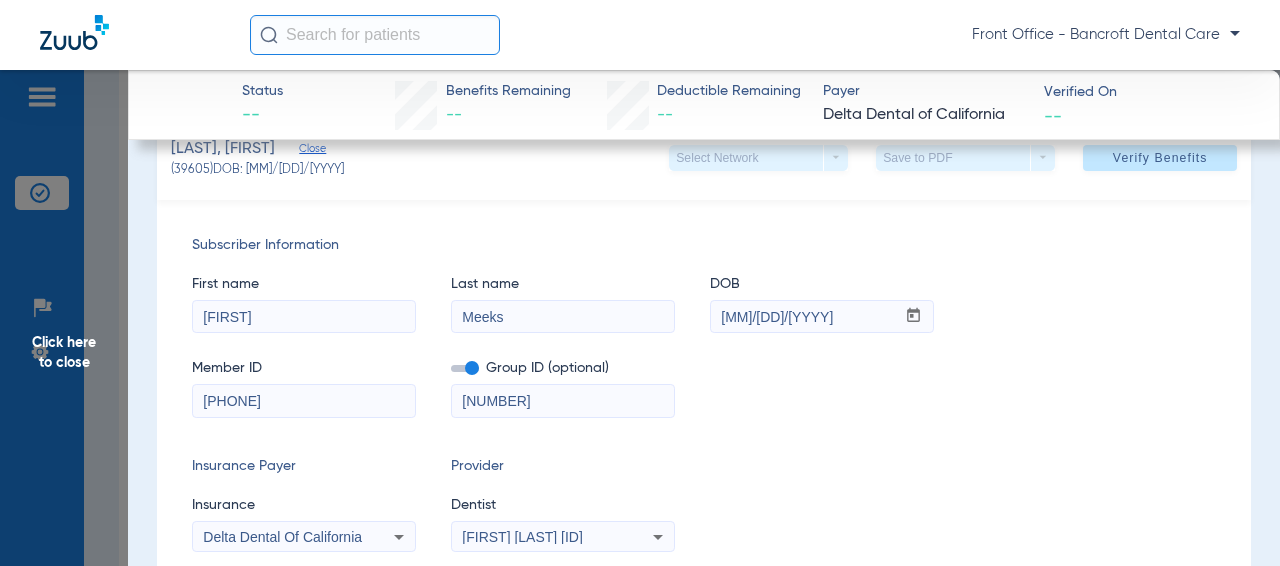 click on "Verify Benefits" 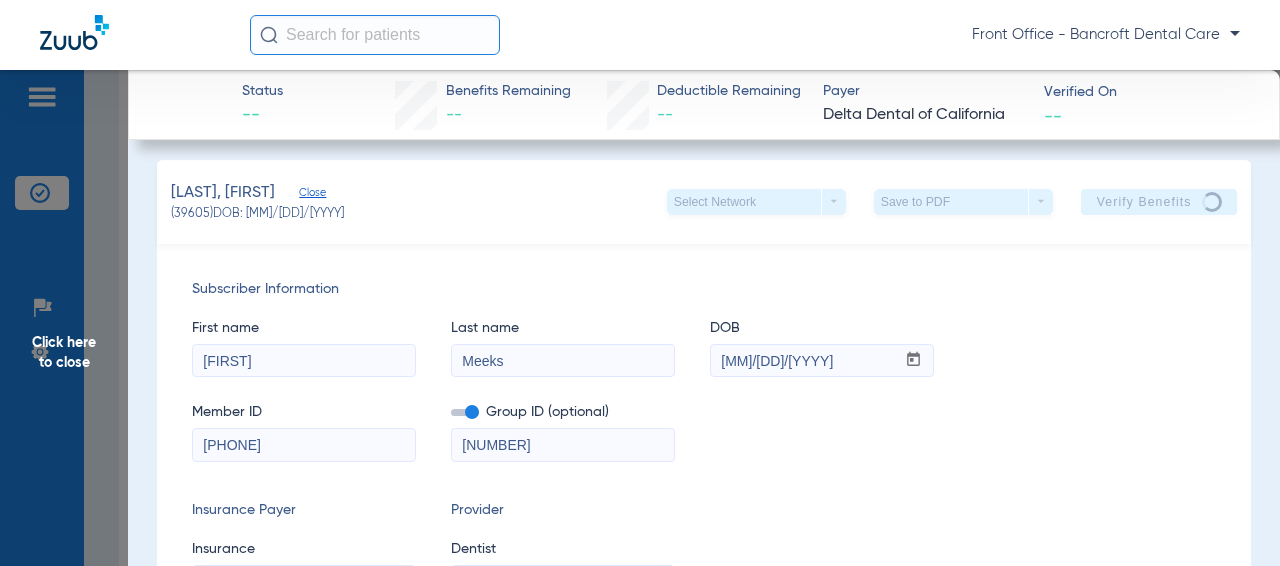 scroll, scrollTop: 0, scrollLeft: 0, axis: both 